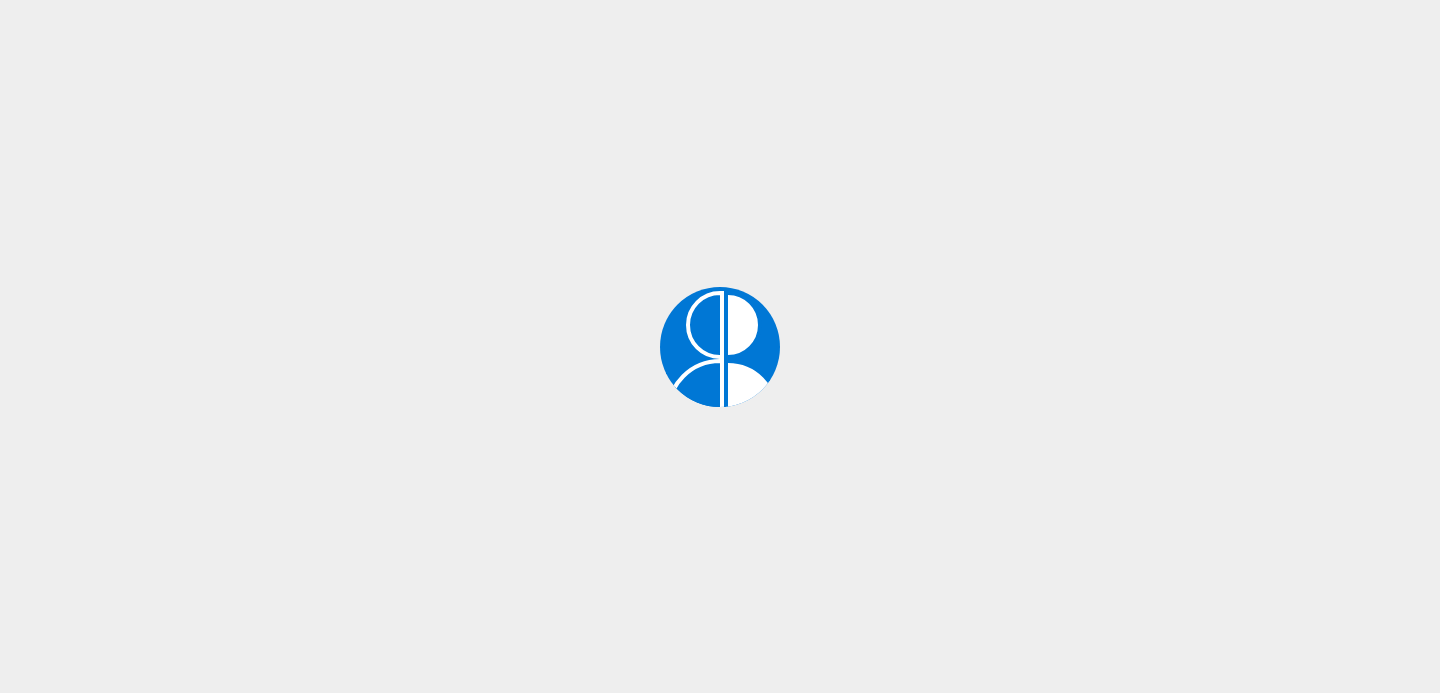 scroll, scrollTop: 0, scrollLeft: 0, axis: both 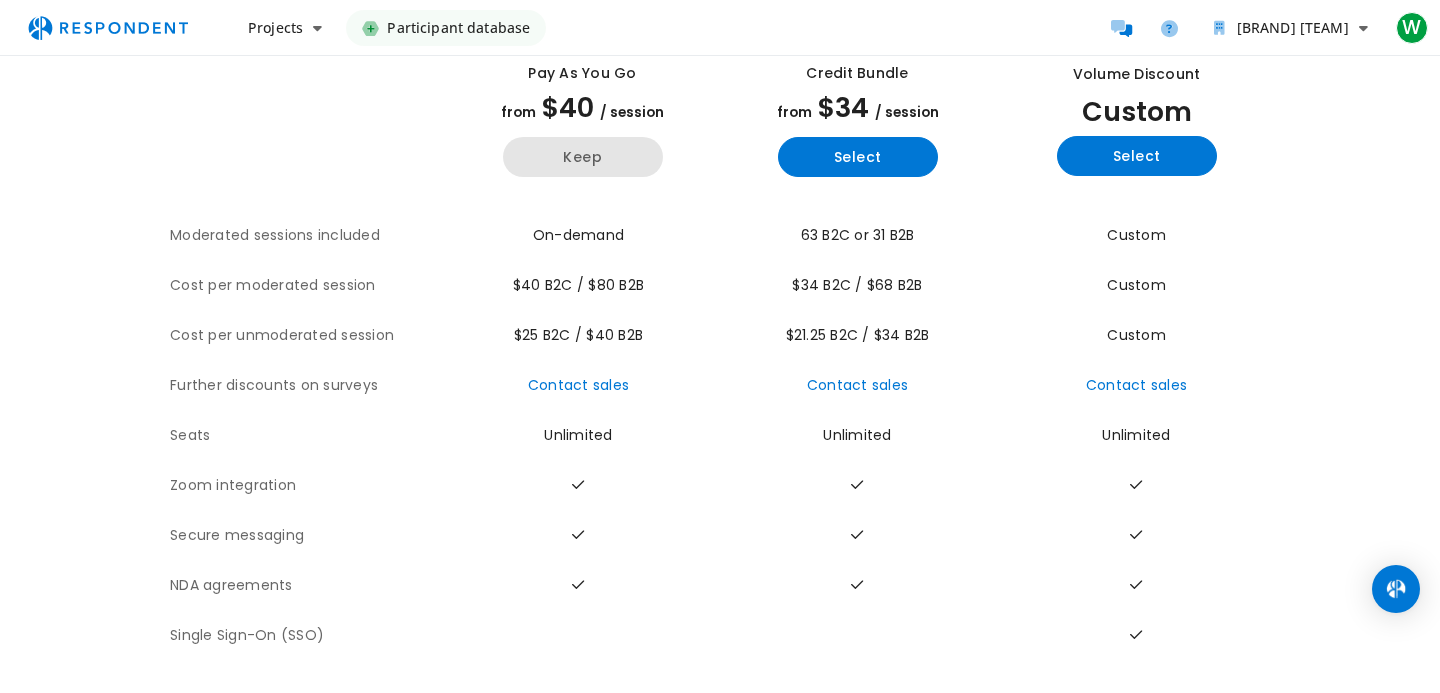 click on "Keep" at bounding box center (583, 157) 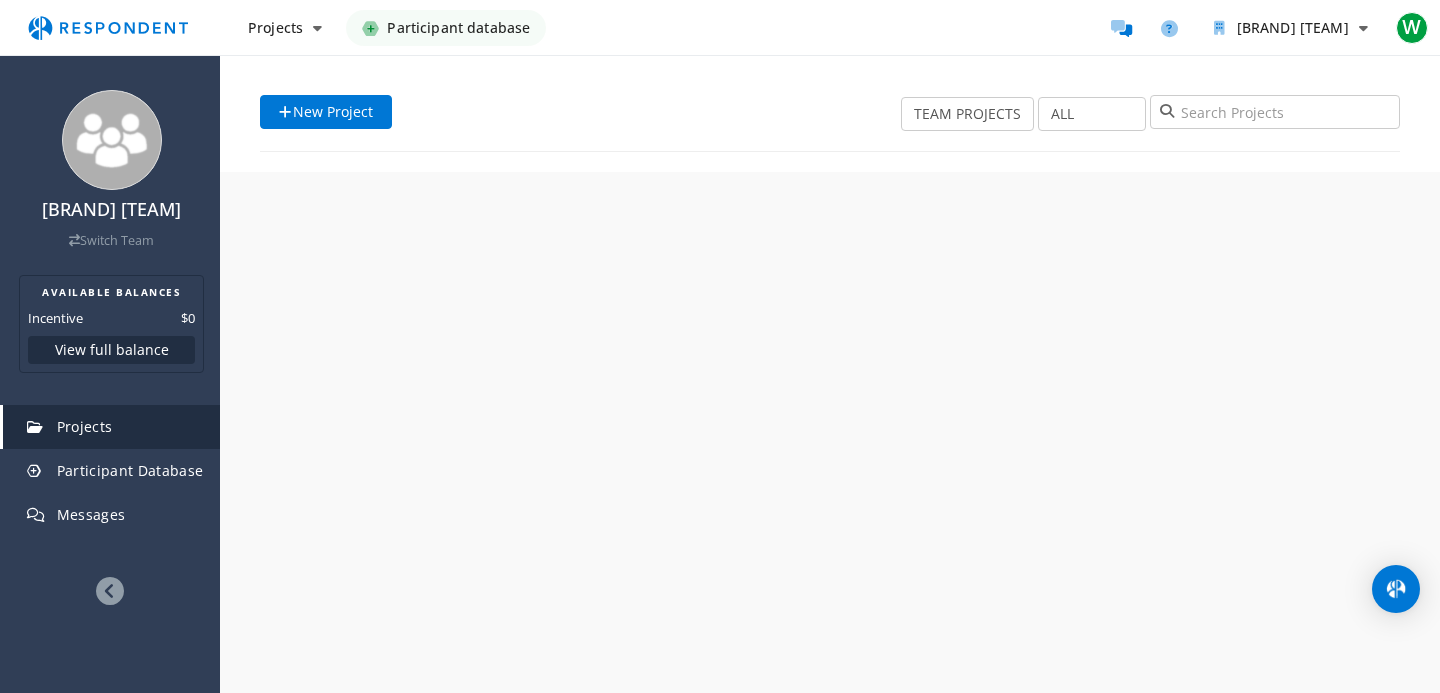 scroll, scrollTop: 0, scrollLeft: 0, axis: both 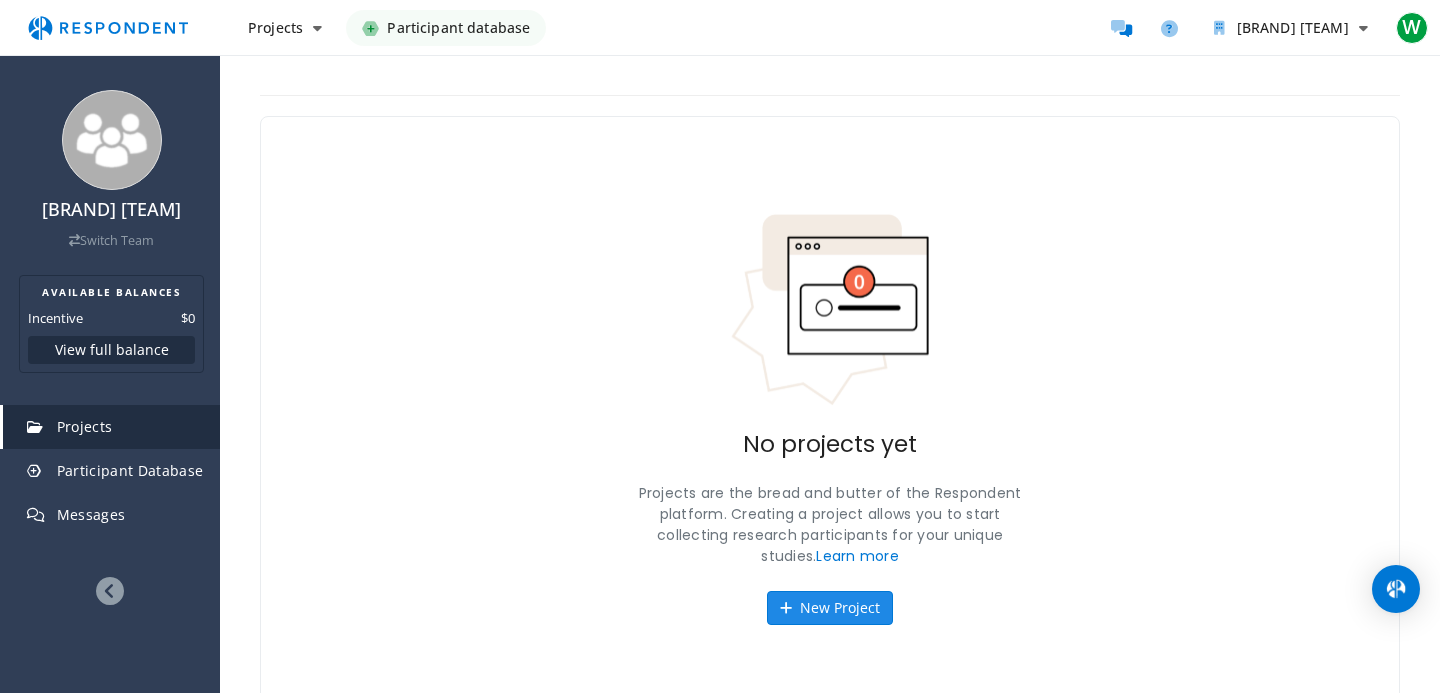 click at bounding box center (786, 608) 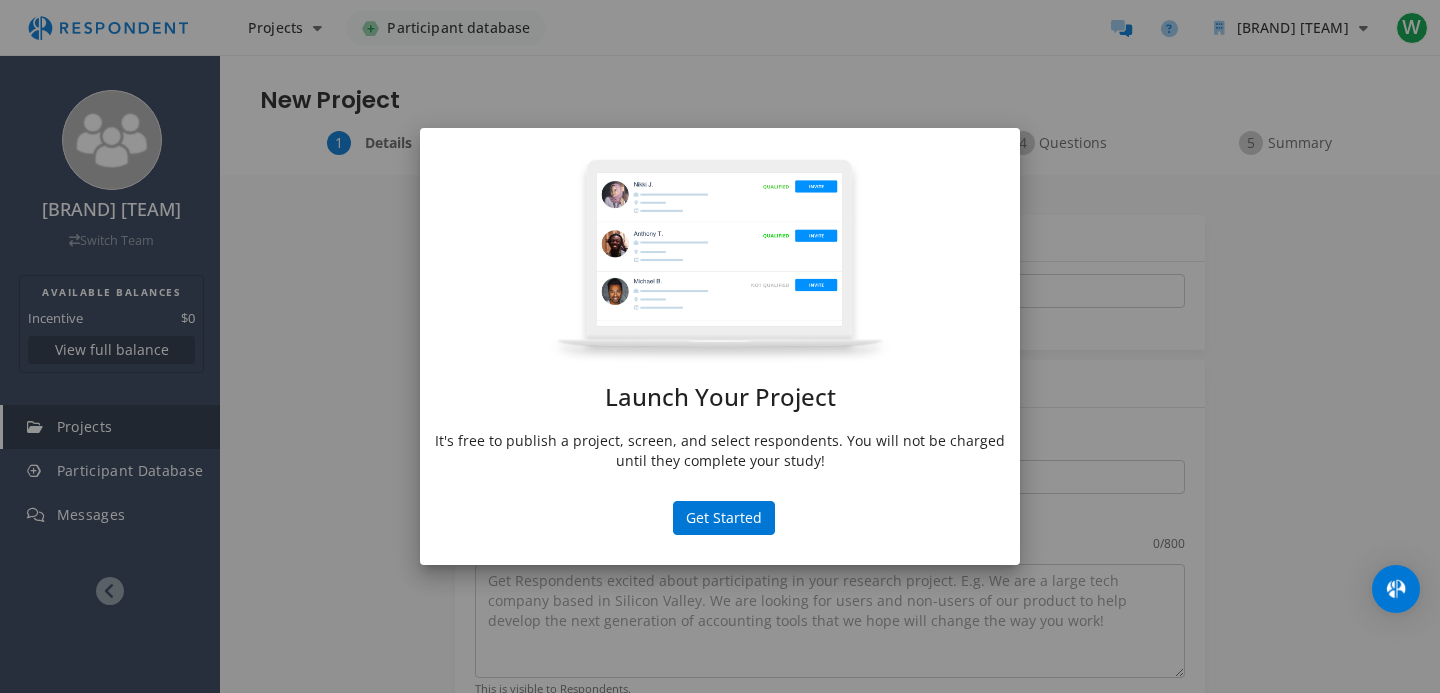 click on "Launch Your Project    It's free to publish a project, screen, and select respondents. You will not be charged until they complete your study!           Get Started" at bounding box center [720, 346] 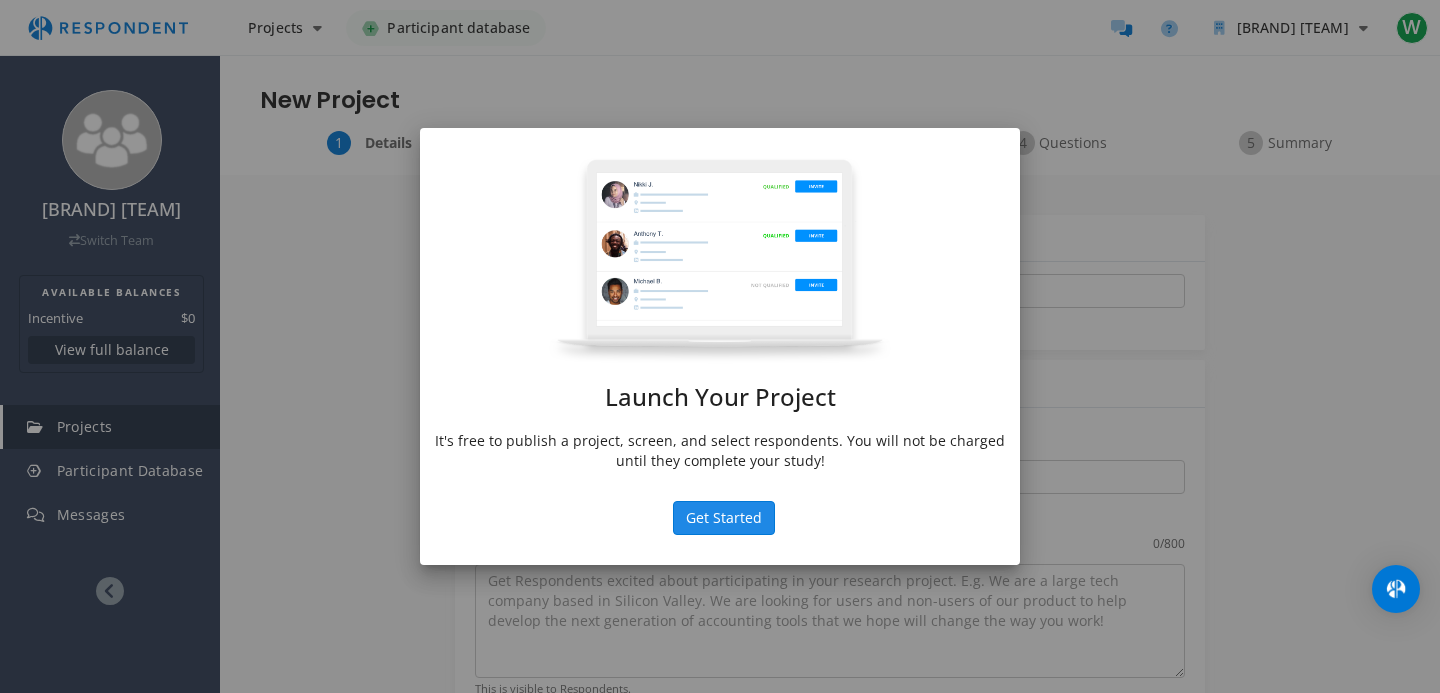 click on "Get Started" 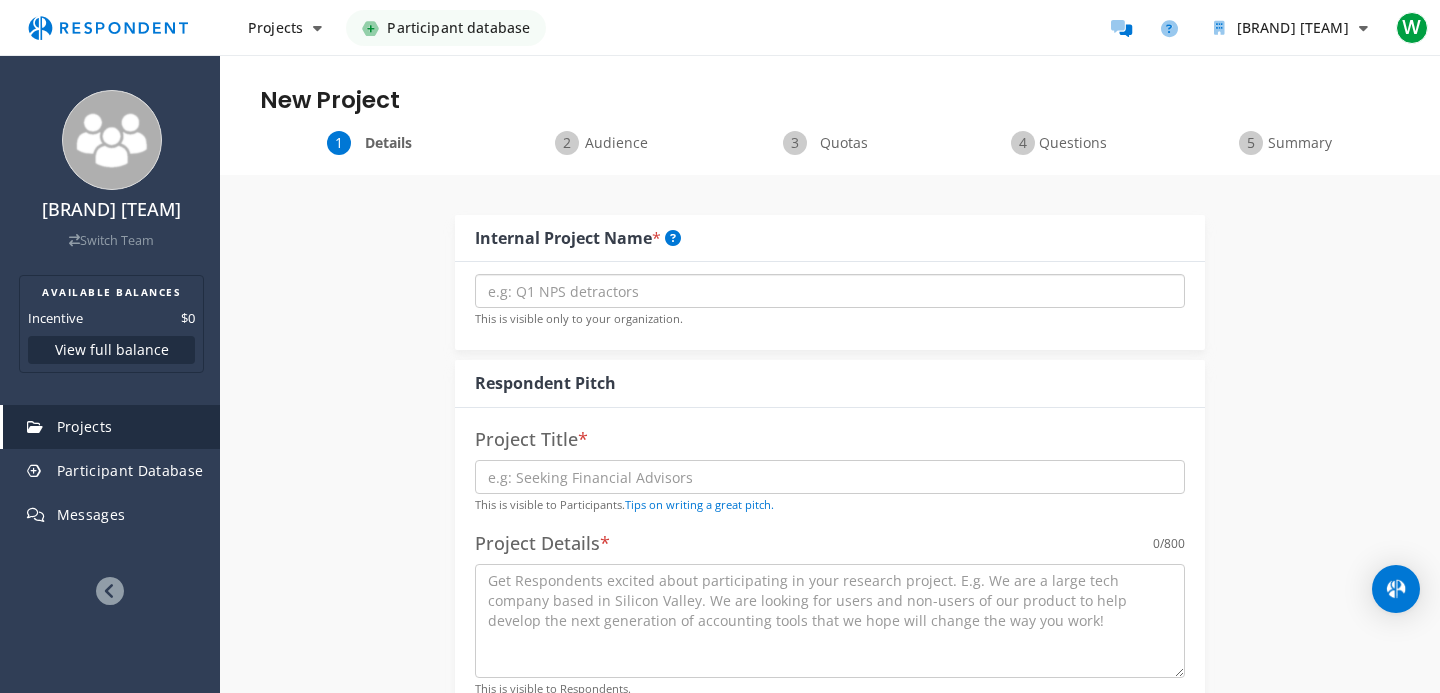 click at bounding box center [830, 291] 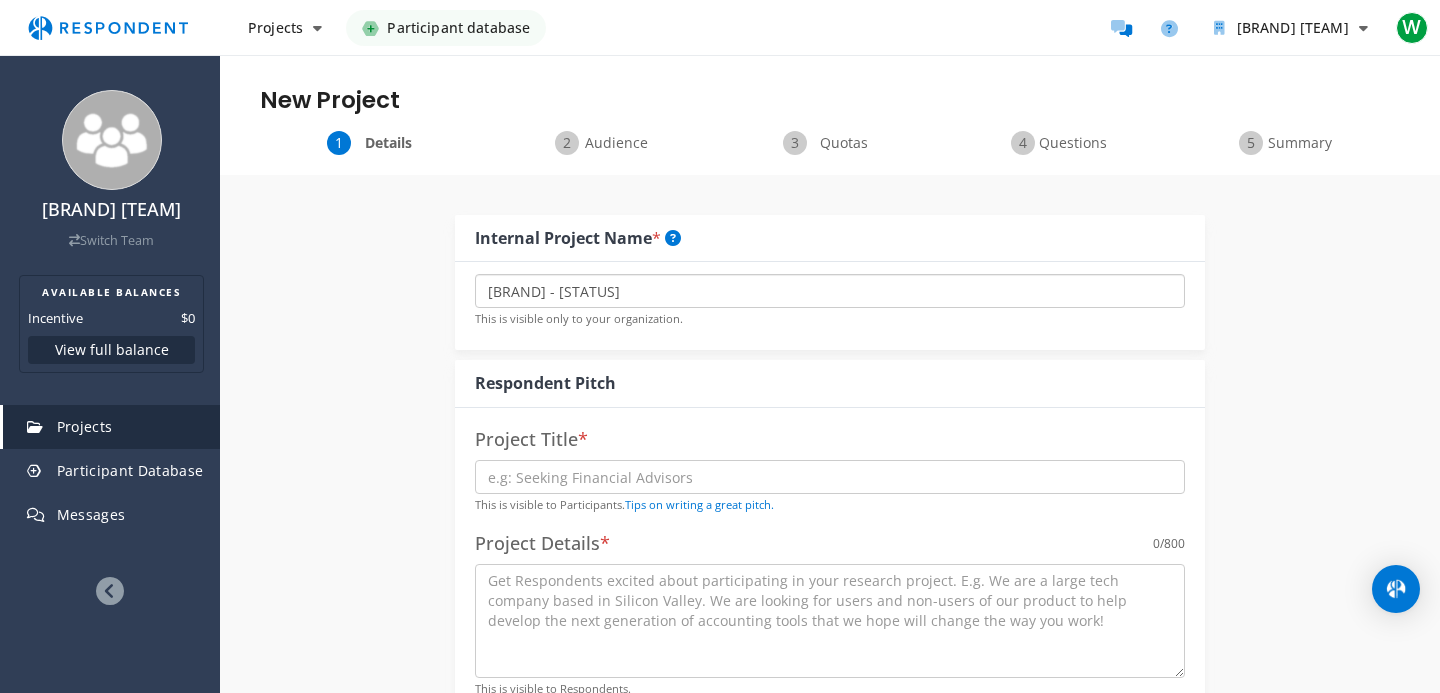 type on "[BRAND] - [STATUS]" 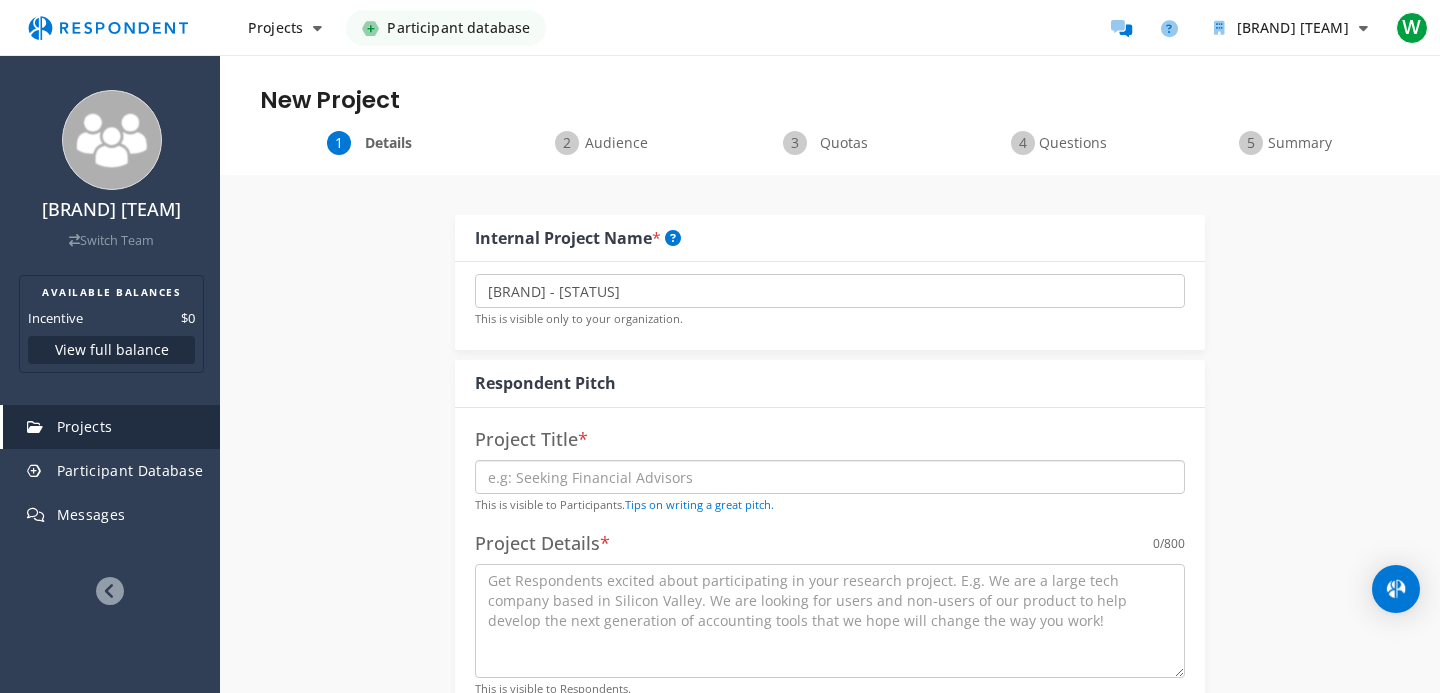 paste on "[CATEGORY]: Help Build a Smarter Course Review and [TIME] App" 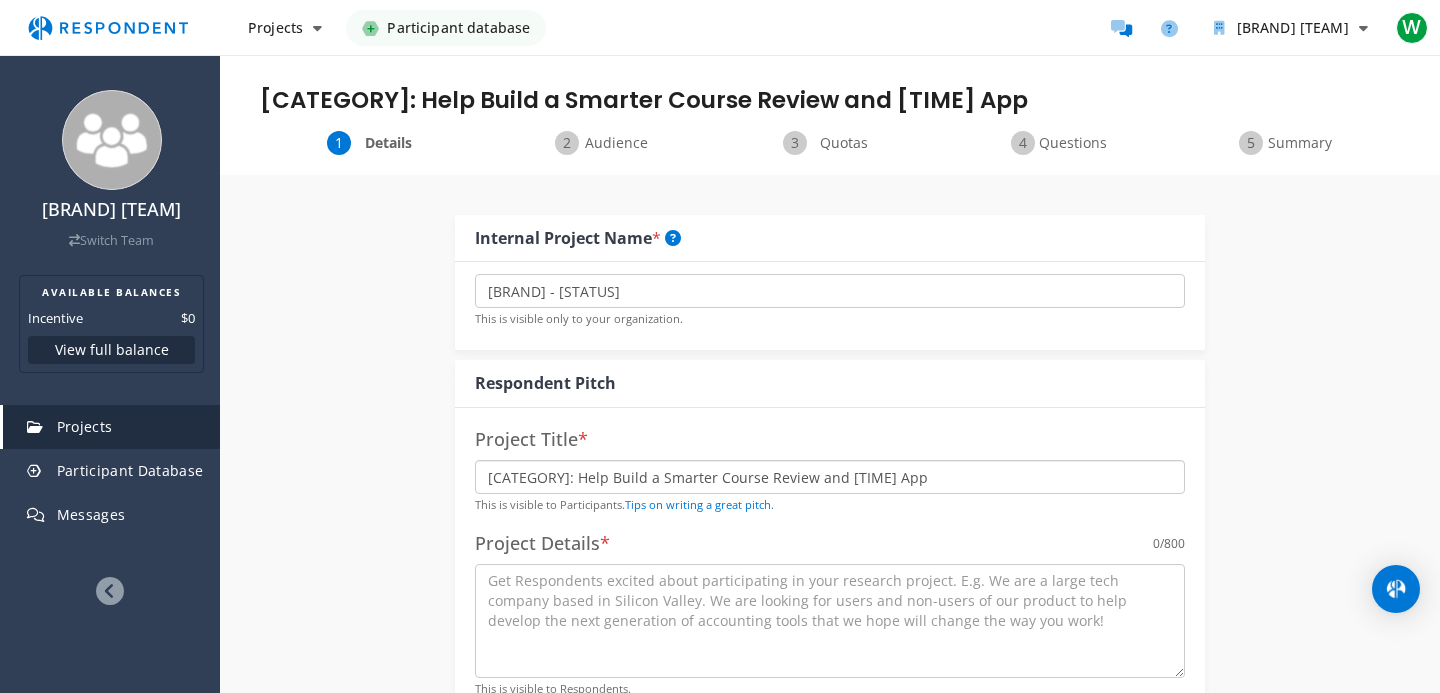 type on "[CATEGORY]: Help Build a Smarter Course Review and [TIME] App" 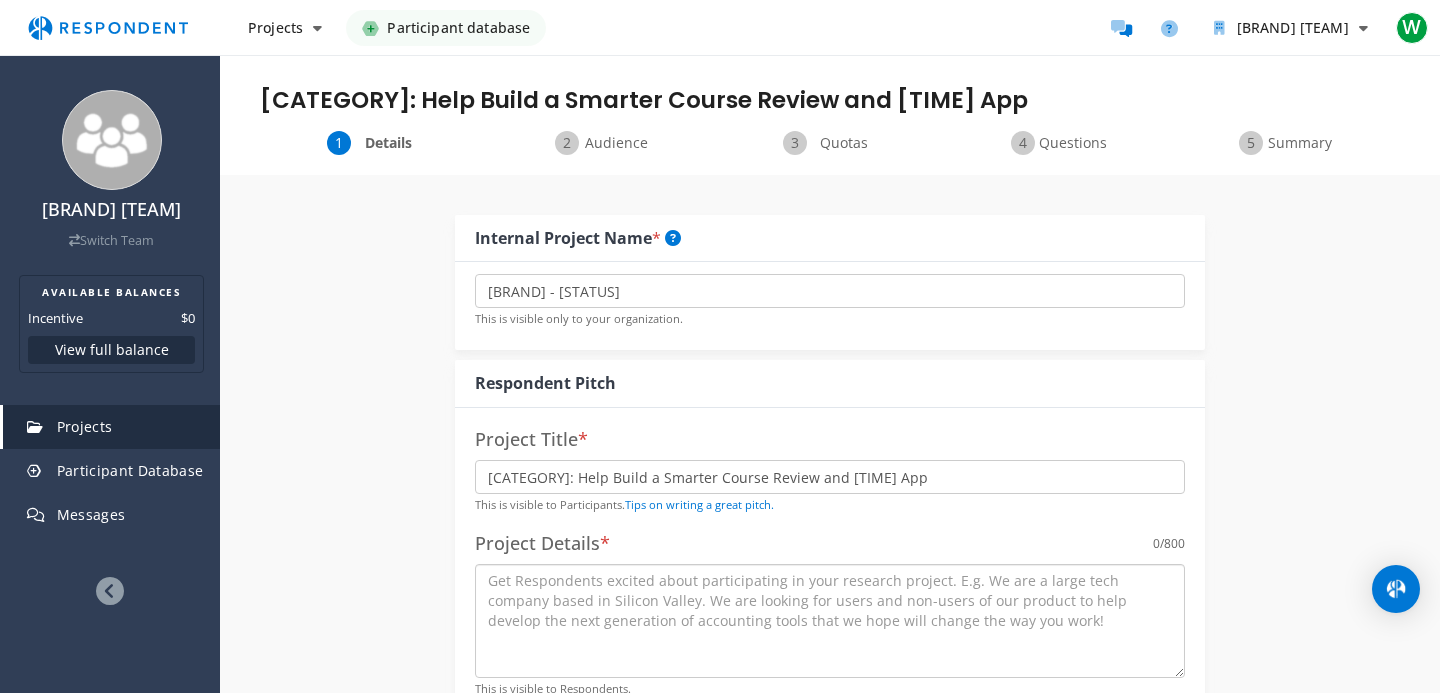 click at bounding box center [830, 621] 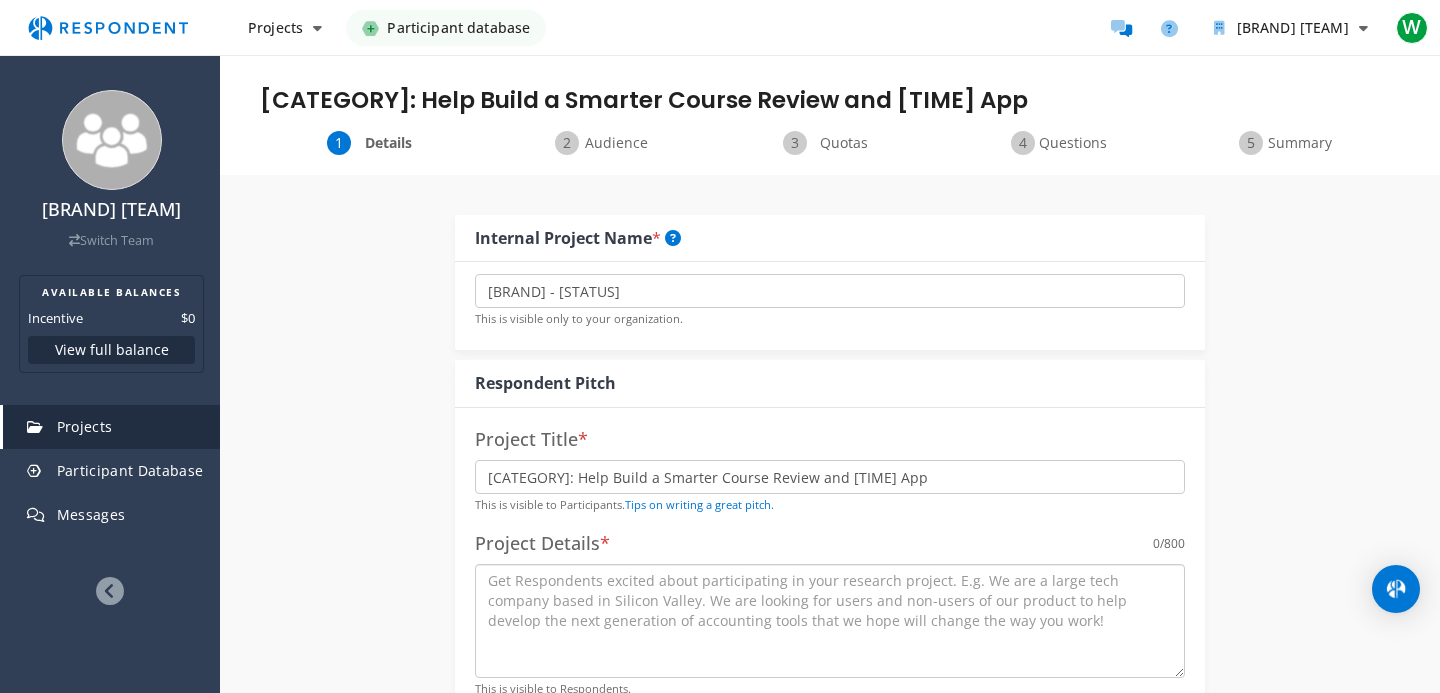 paste on "We’re creating [BRAND], a new [CATEGORY] app to help players discover and review courses based on honest, structured feedback: course conditions, layout, pace of play, and the overall experience.
This short survey will shape what gets built." 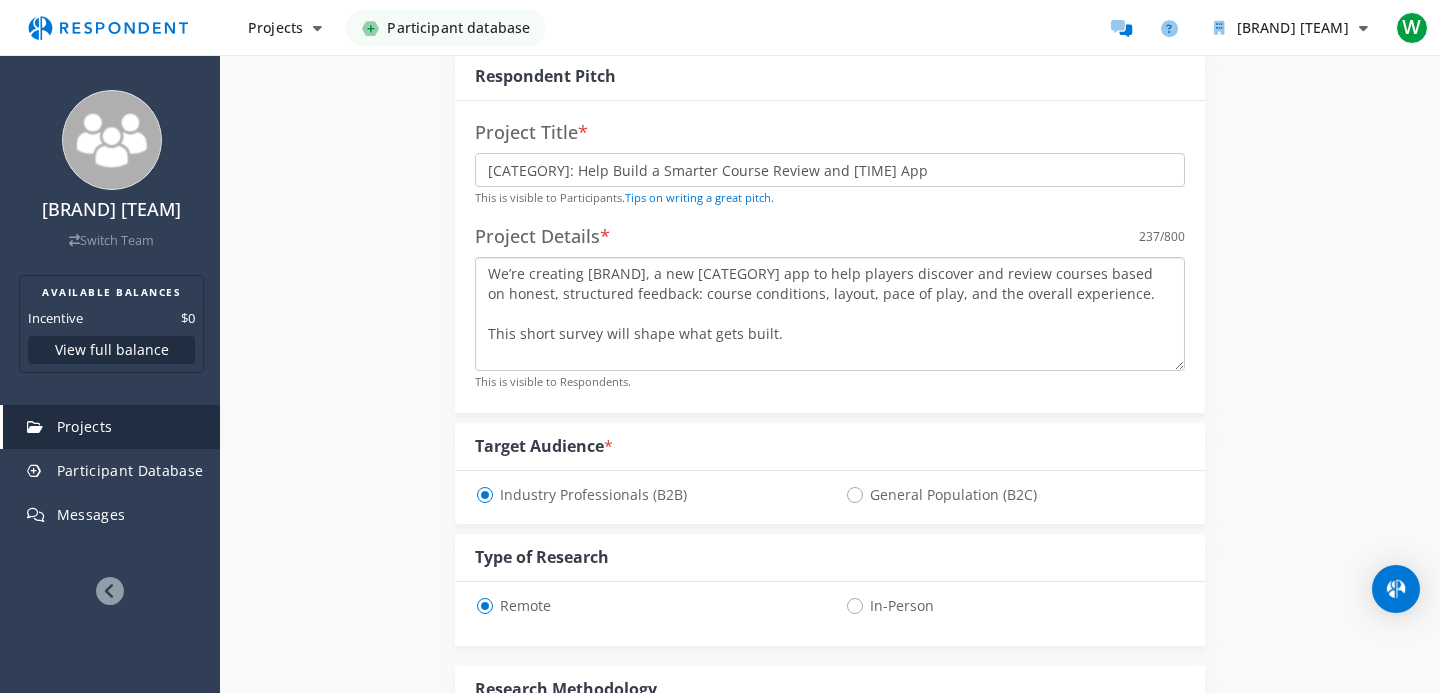 scroll, scrollTop: 335, scrollLeft: 0, axis: vertical 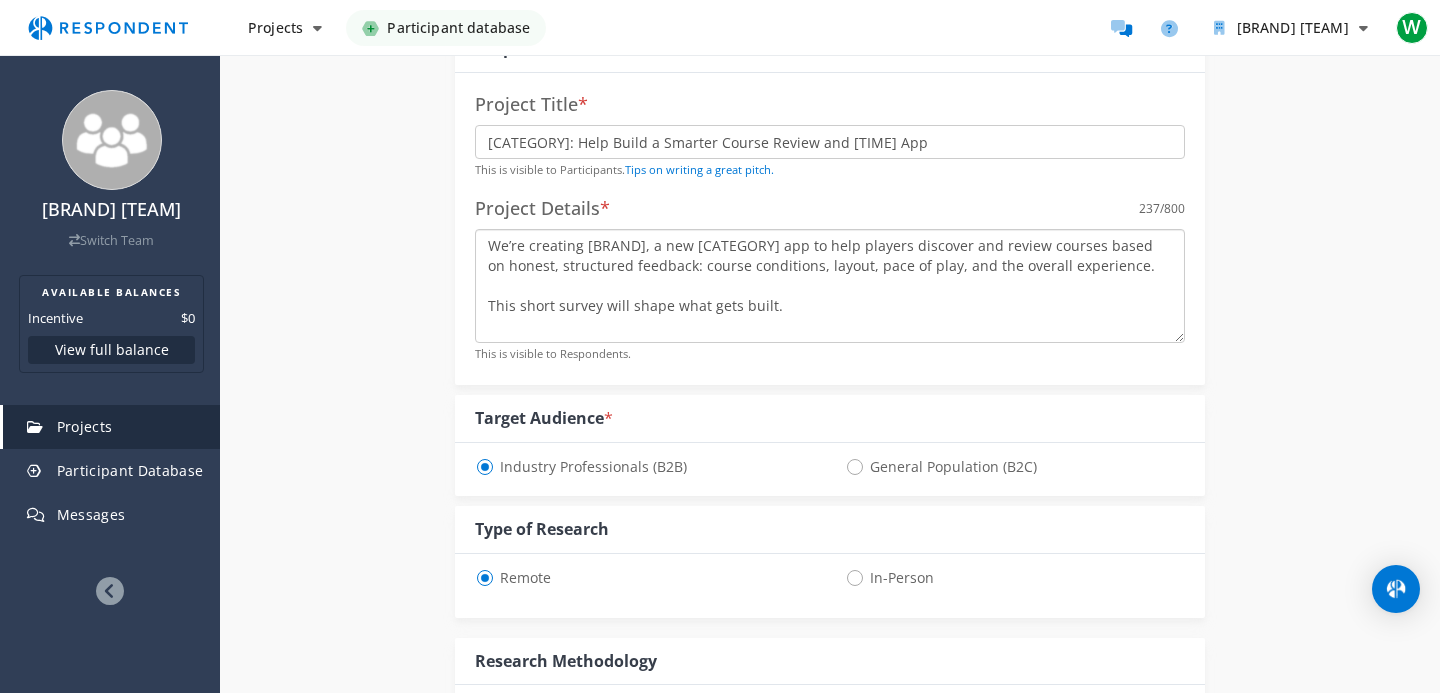 type on "We’re creating [BRAND], a new [CATEGORY] app to help players discover and review courses based on honest, structured feedback: course conditions, layout, pace of play, and the overall experience.
This short survey will shape what gets built." 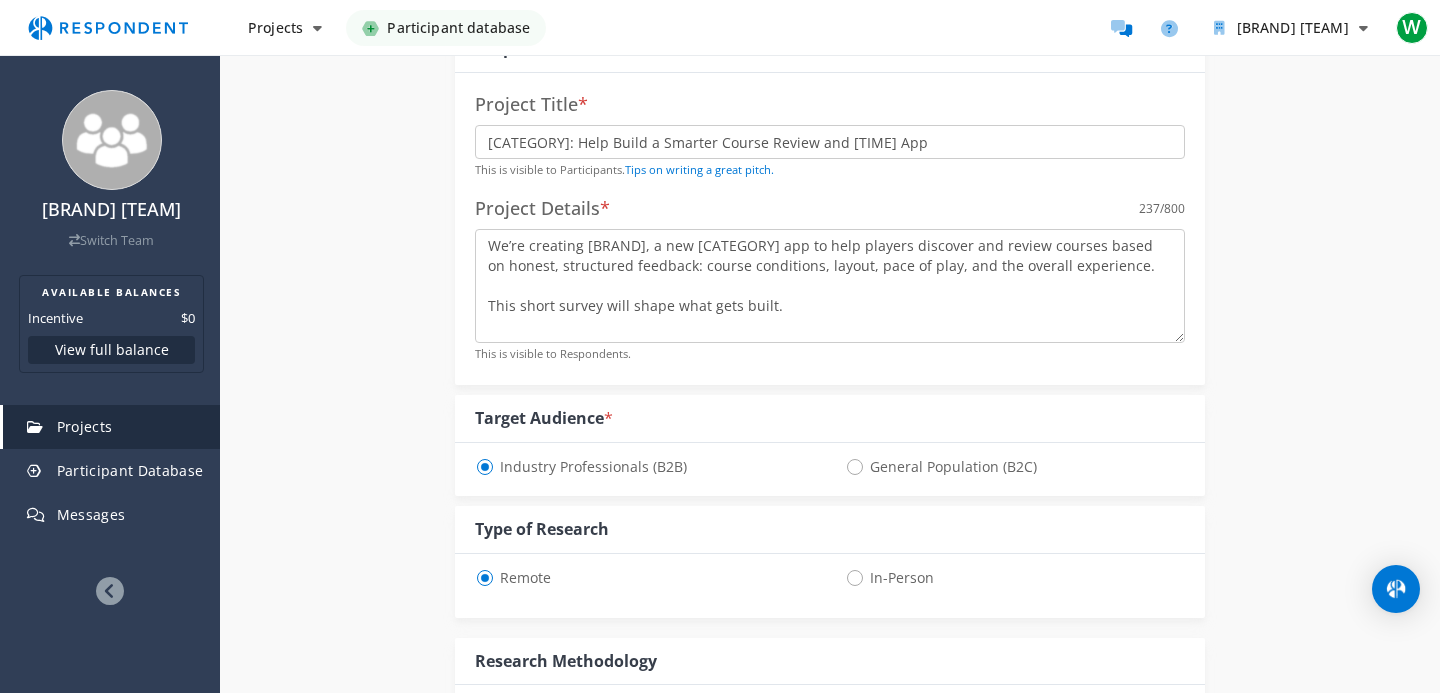 click on "General Population (B2C)" at bounding box center (941, 467) 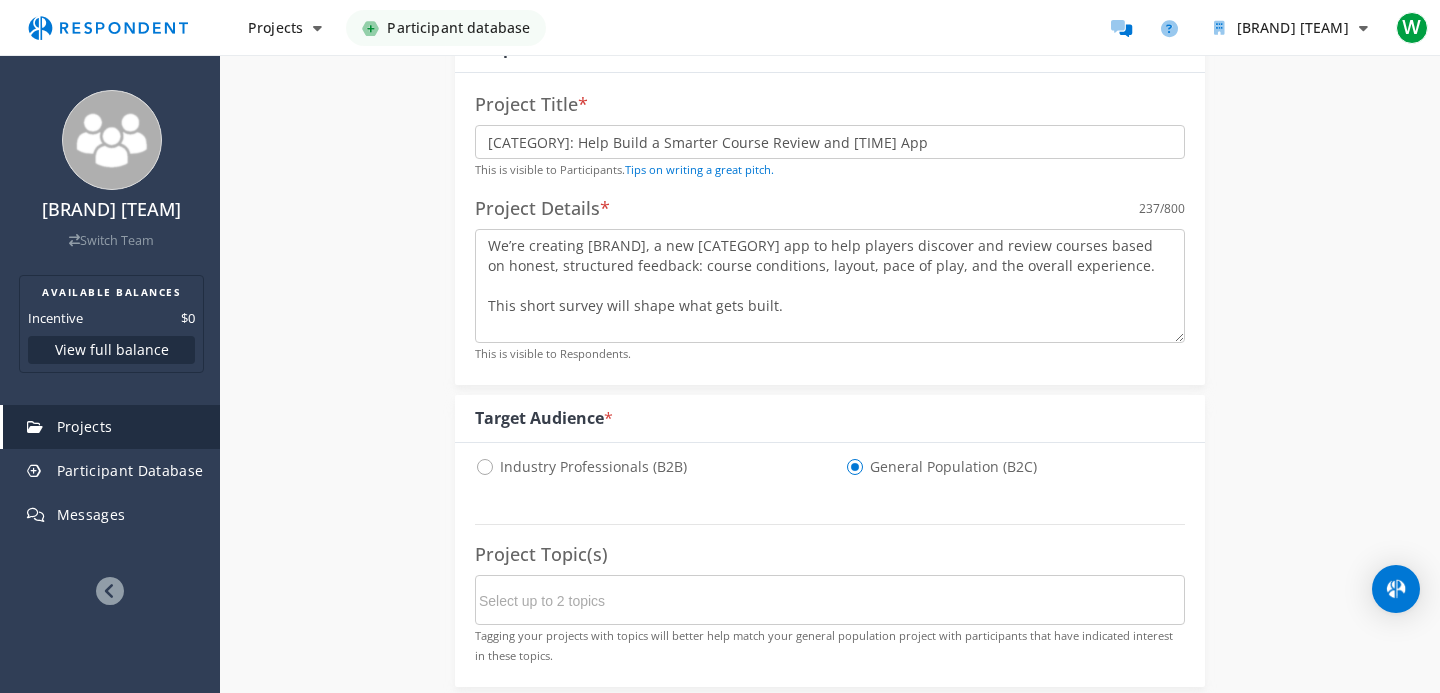 select on "number:125" 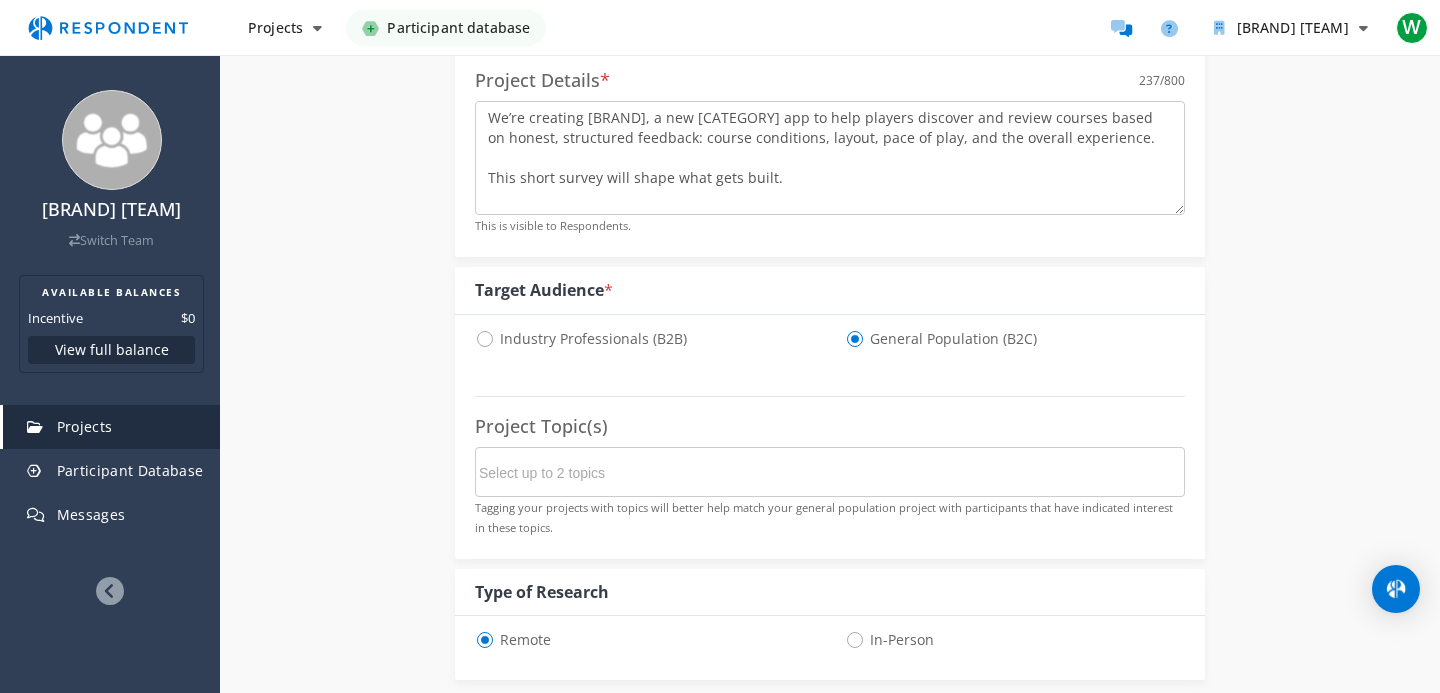 scroll, scrollTop: 480, scrollLeft: 0, axis: vertical 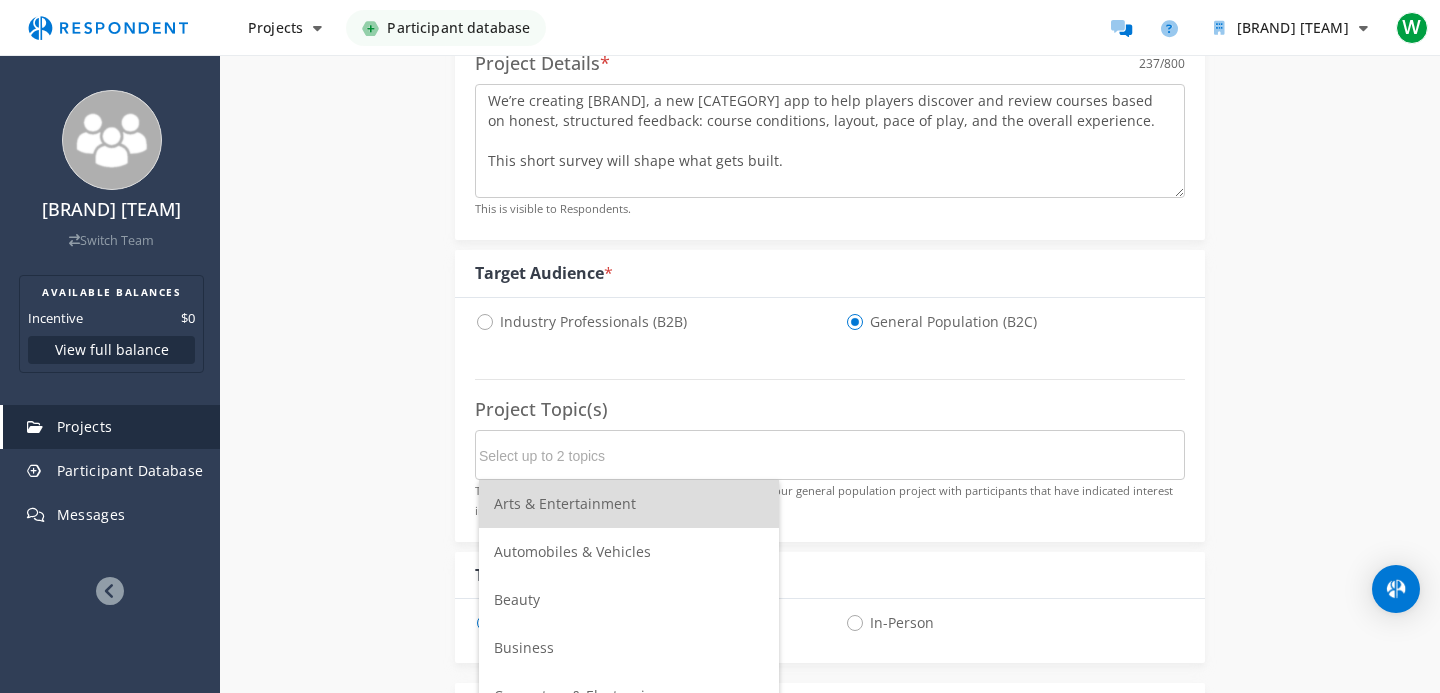 click at bounding box center [629, 456] 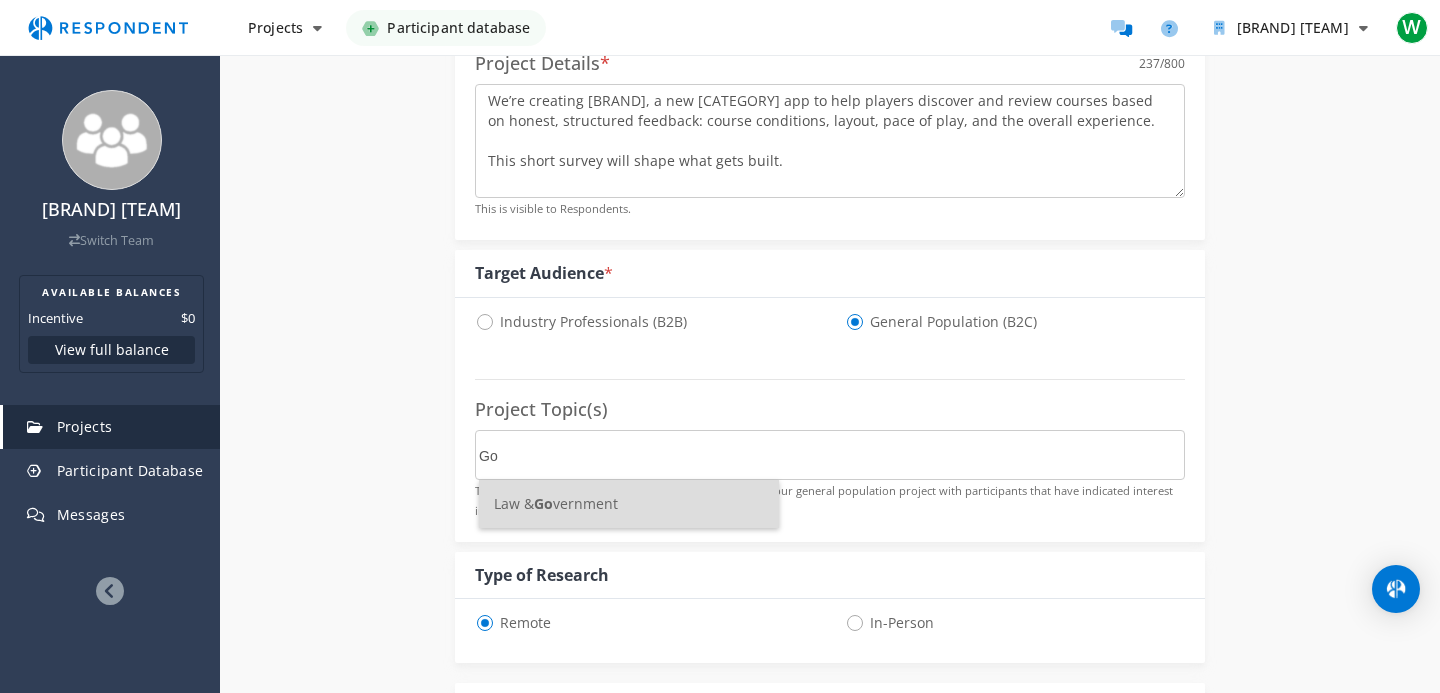 type on "G" 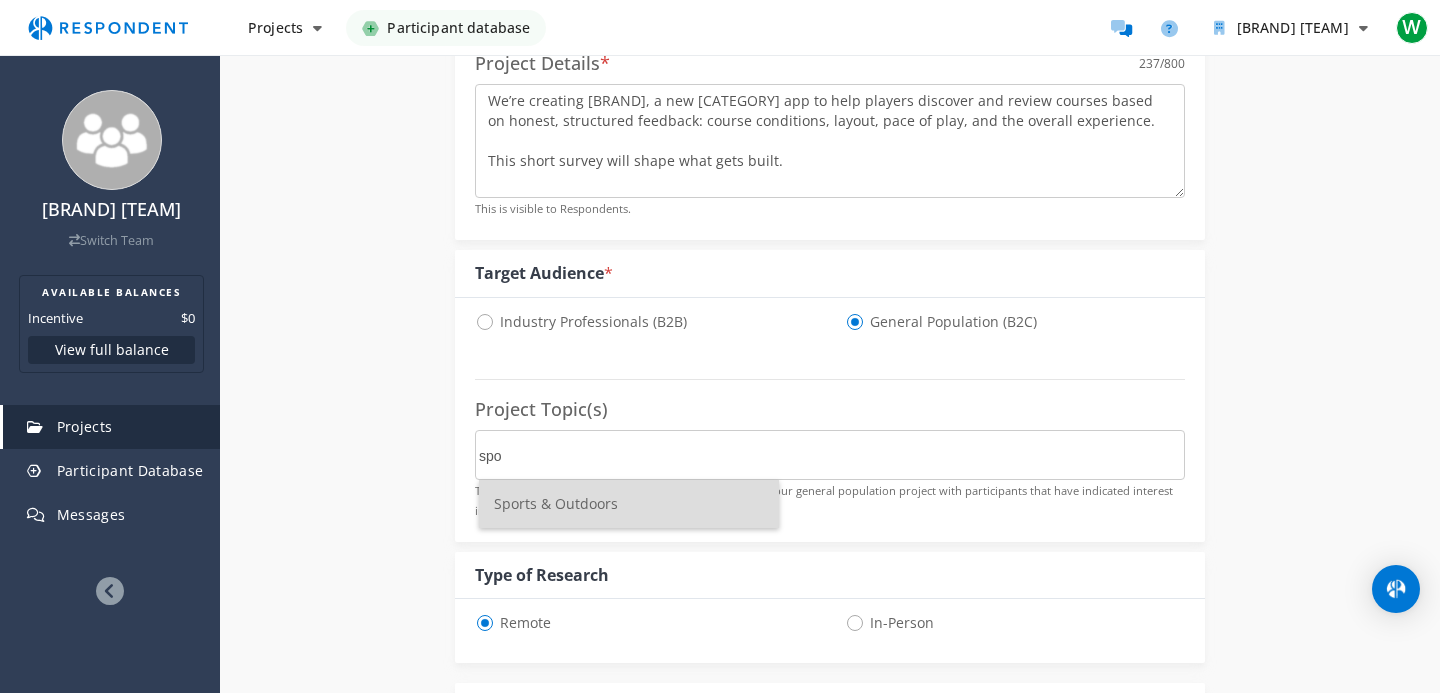 type on "spor" 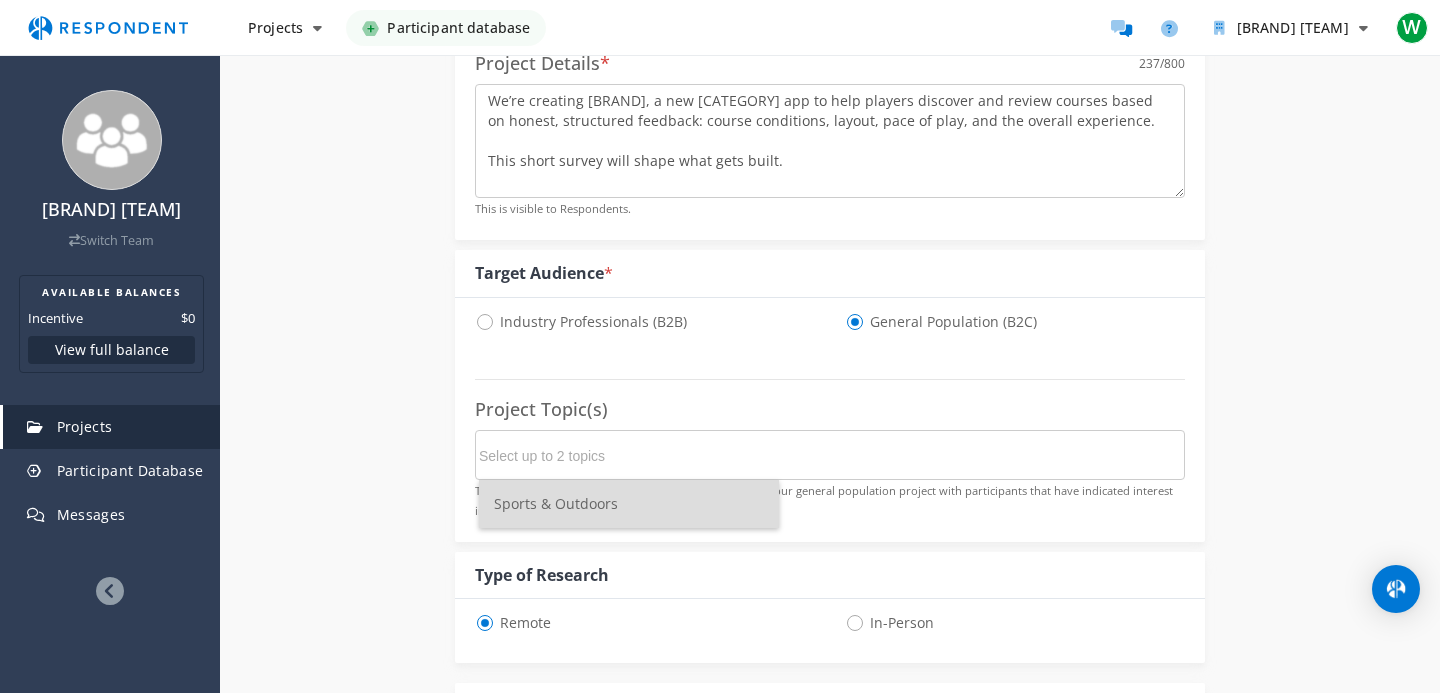 scroll, scrollTop: 480, scrollLeft: 0, axis: vertical 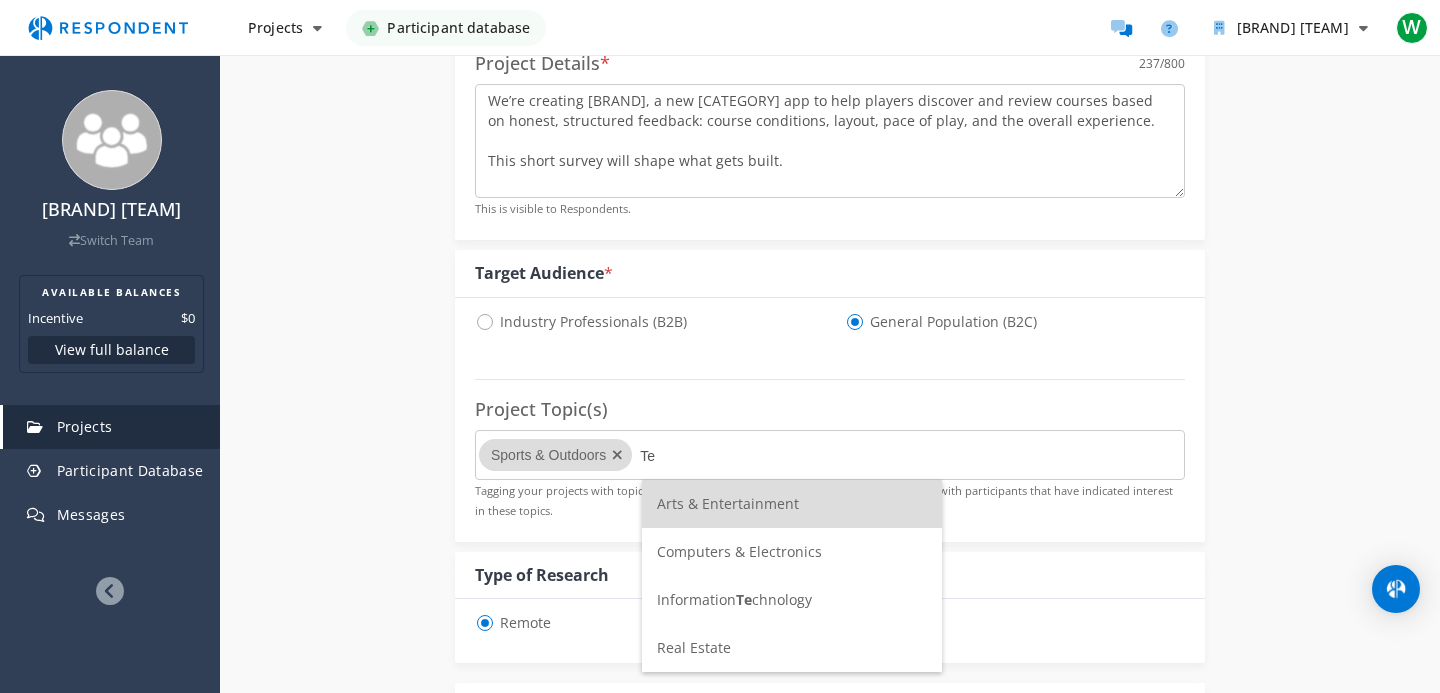 type on "T" 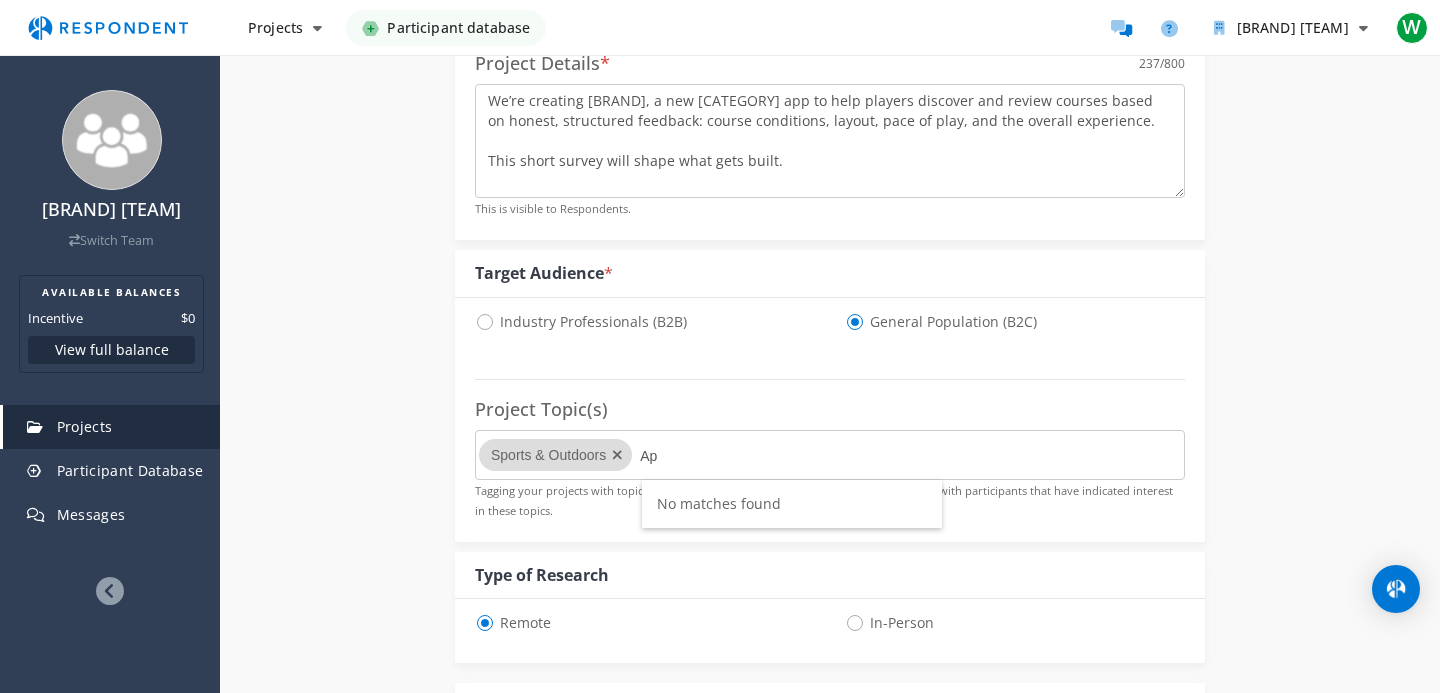 type on "A" 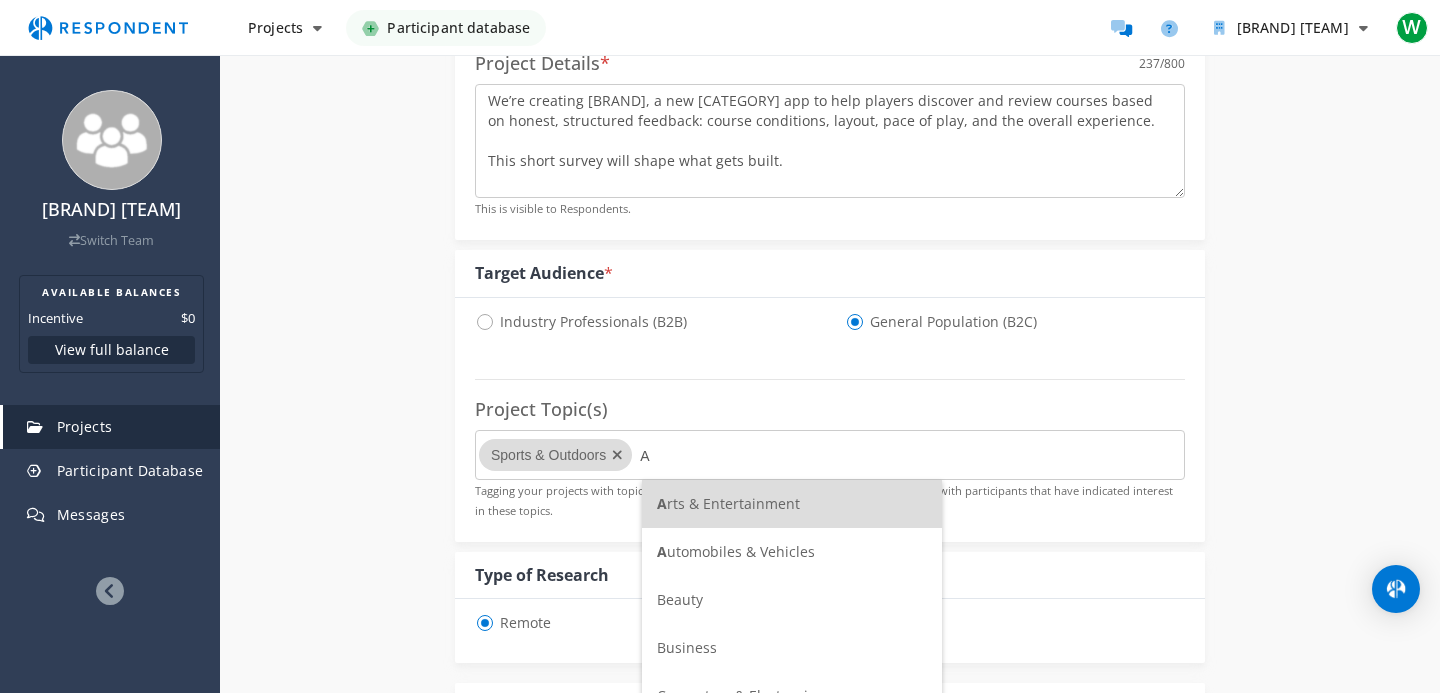 type 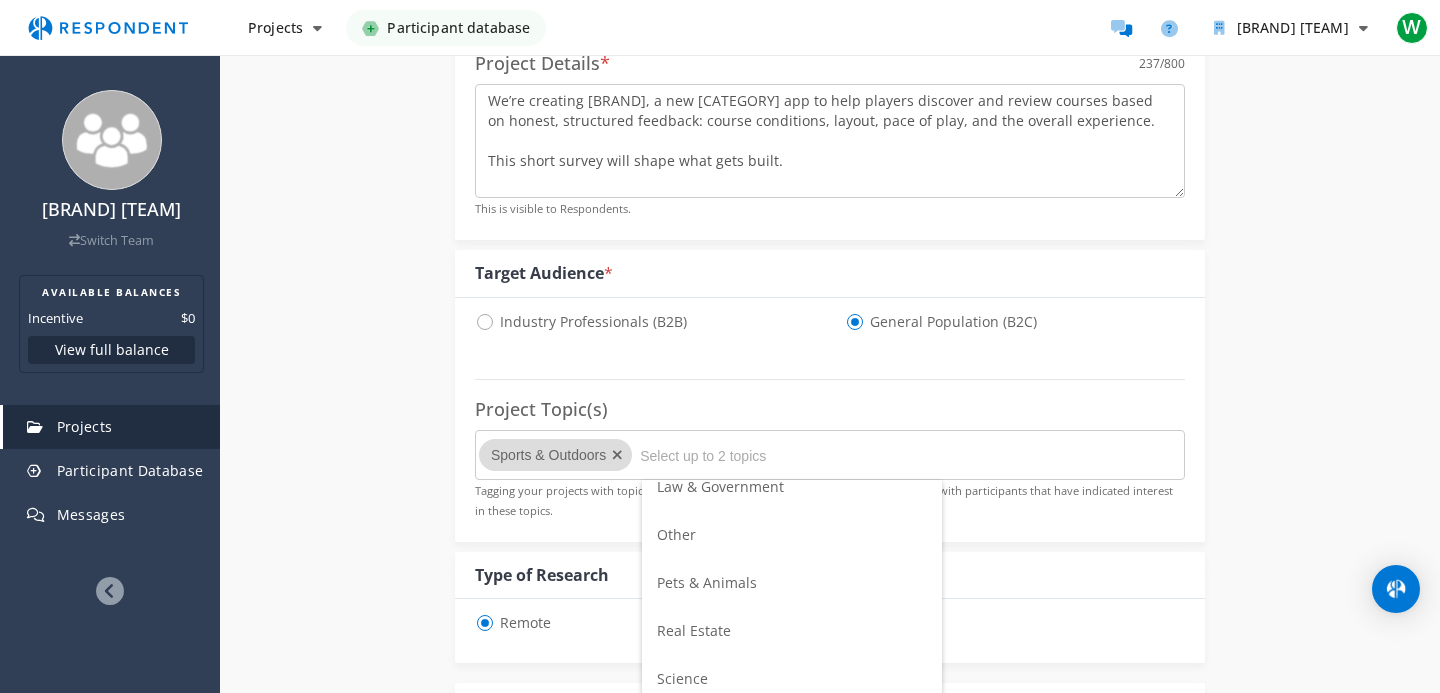 scroll, scrollTop: 640, scrollLeft: 0, axis: vertical 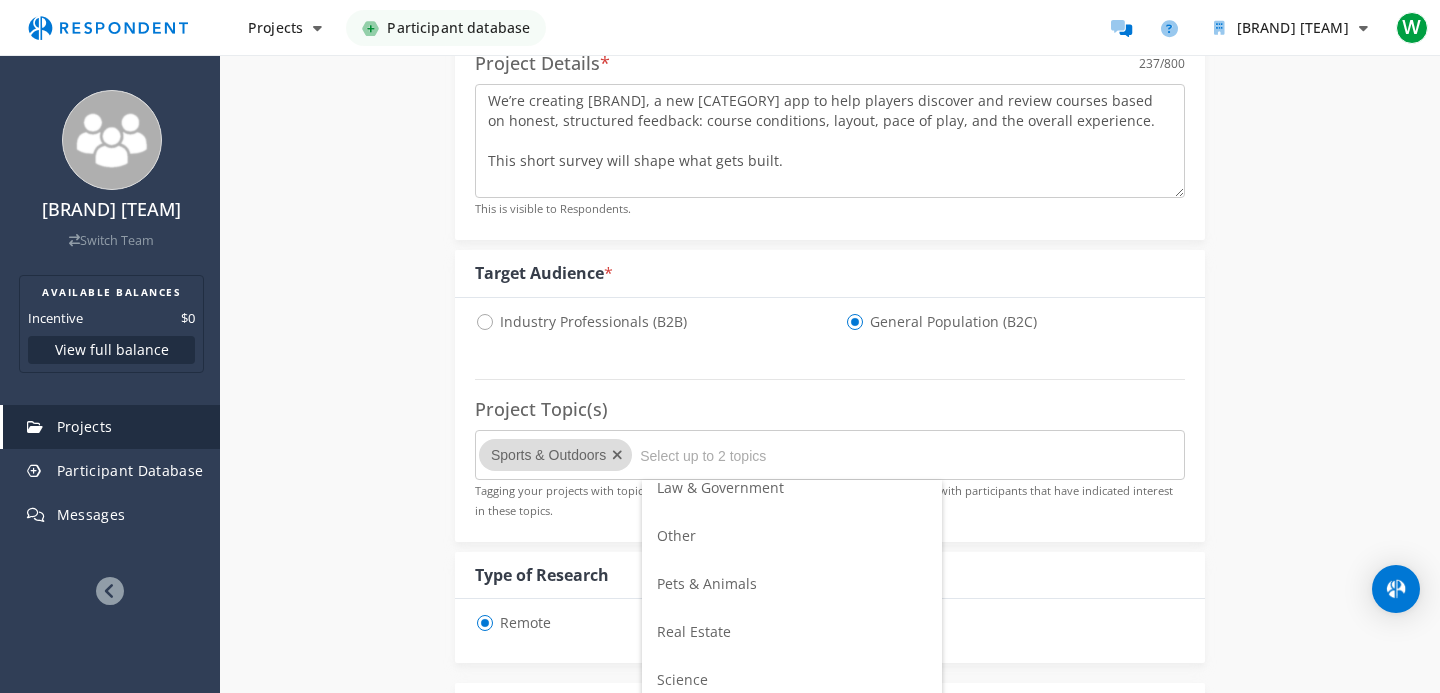 click on "Other" at bounding box center (792, 536) 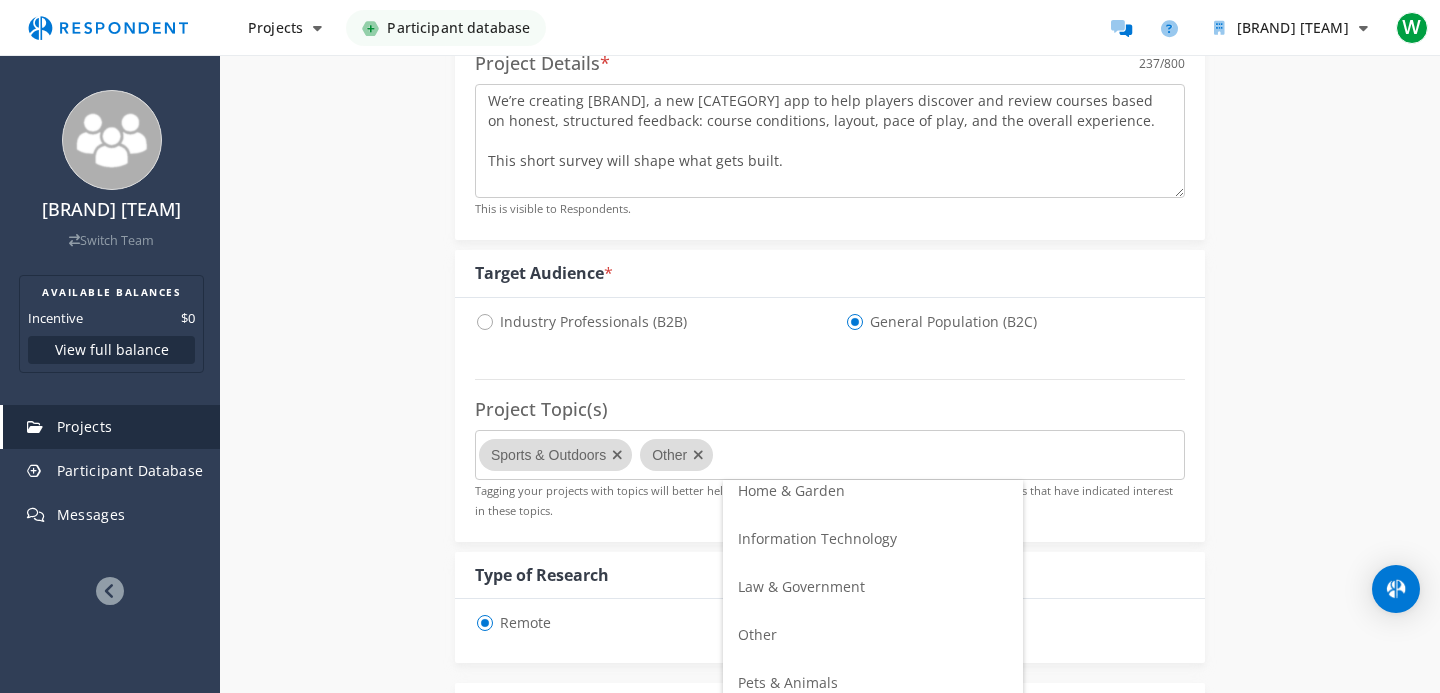 scroll, scrollTop: 534, scrollLeft: 0, axis: vertical 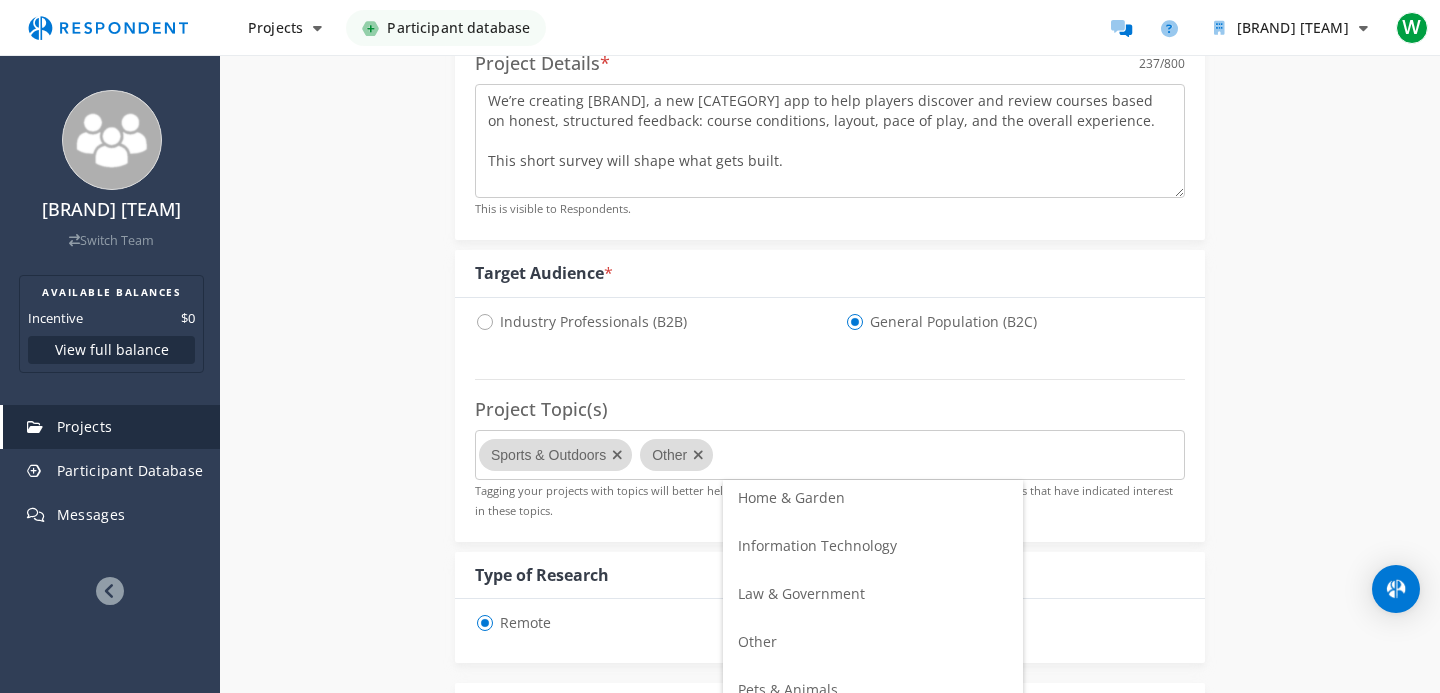 click on "Information Technology" at bounding box center [817, 545] 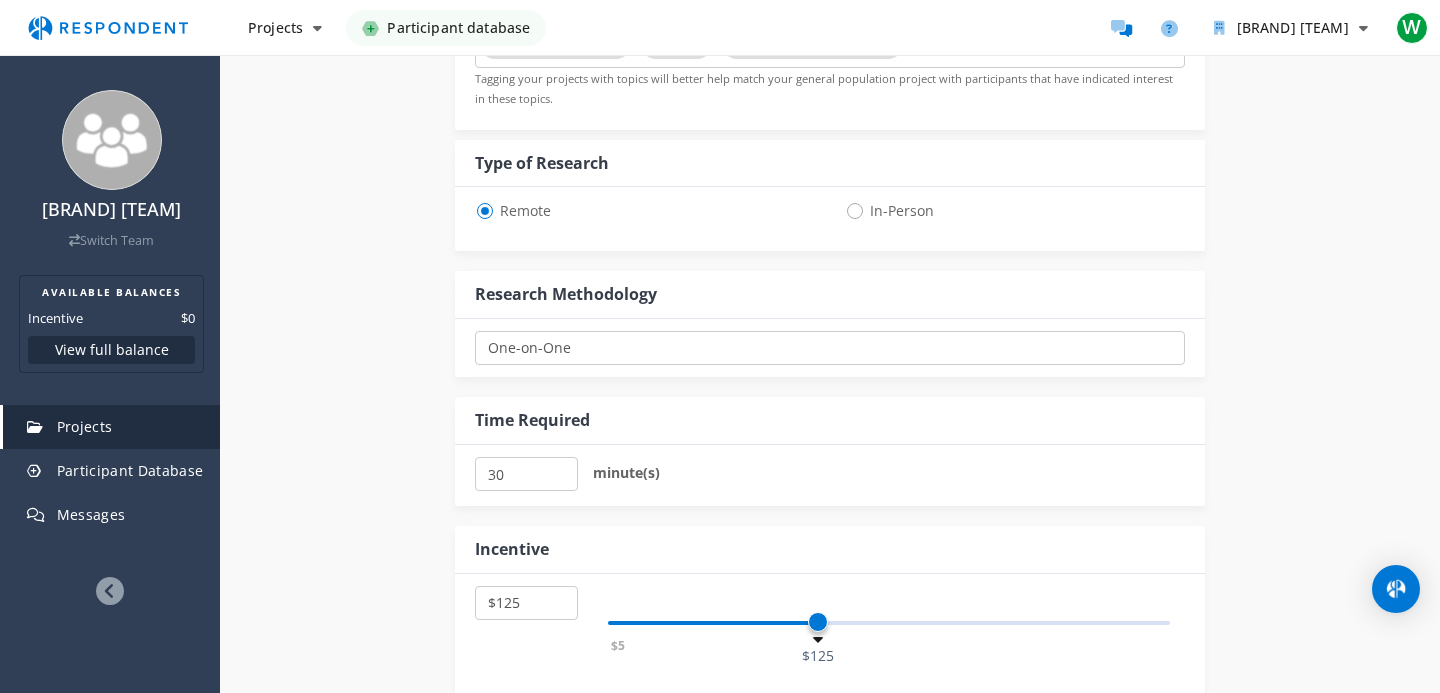 scroll, scrollTop: 893, scrollLeft: 0, axis: vertical 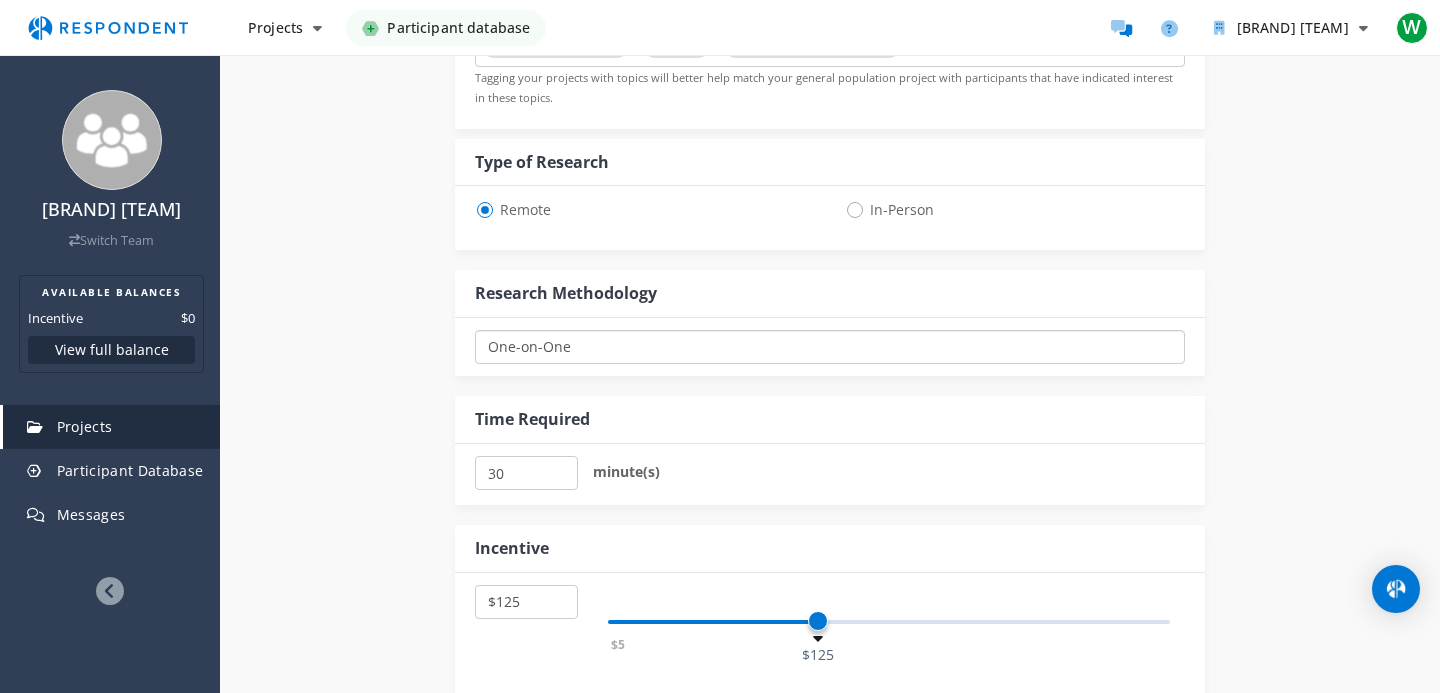 click on "One-on-One Focus Group Unmoderated Study Survey Diary Study" at bounding box center (830, 347) 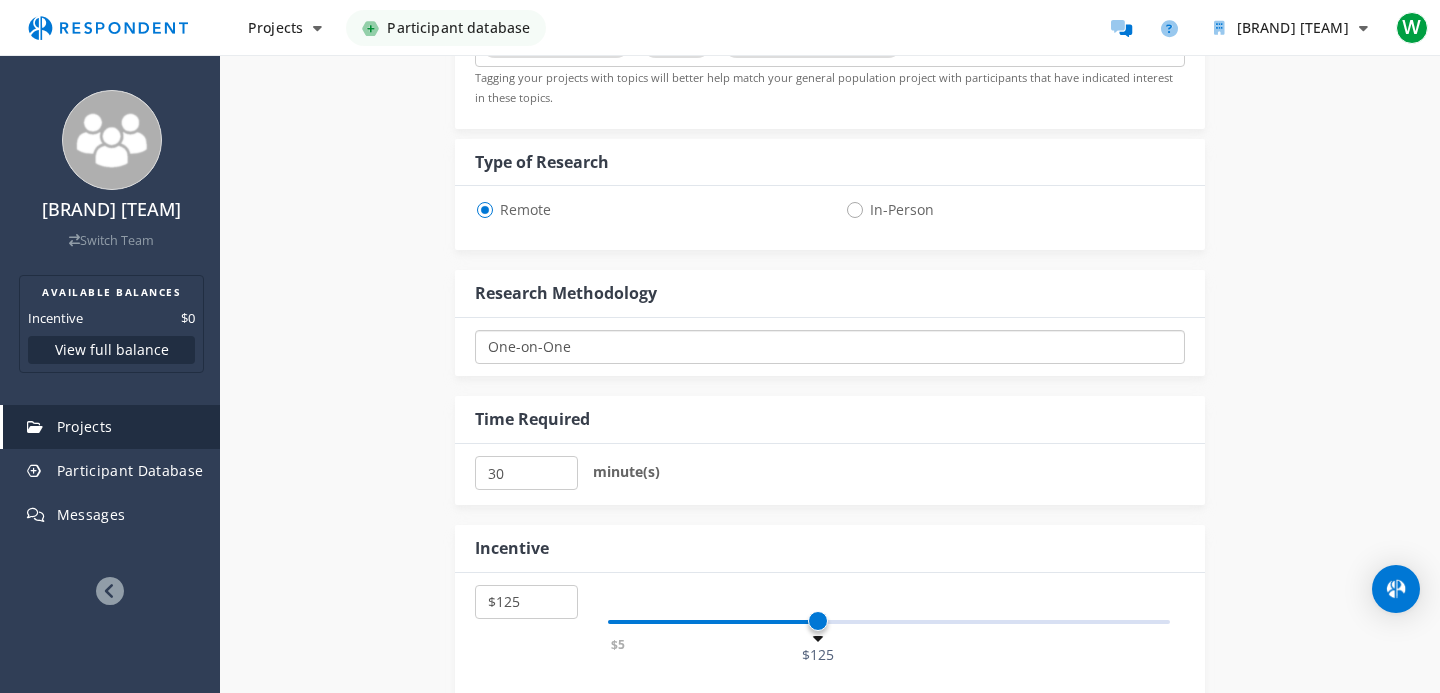 select on "number:4" 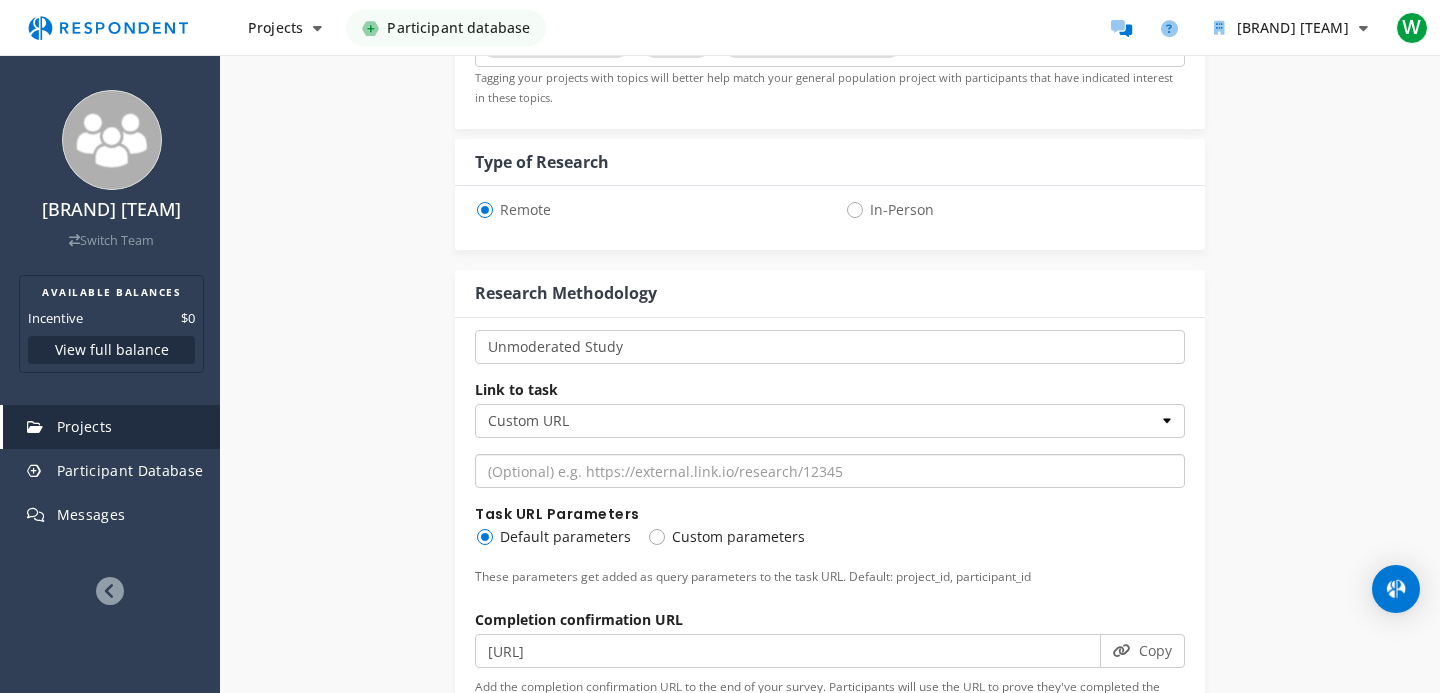 click at bounding box center [830, 471] 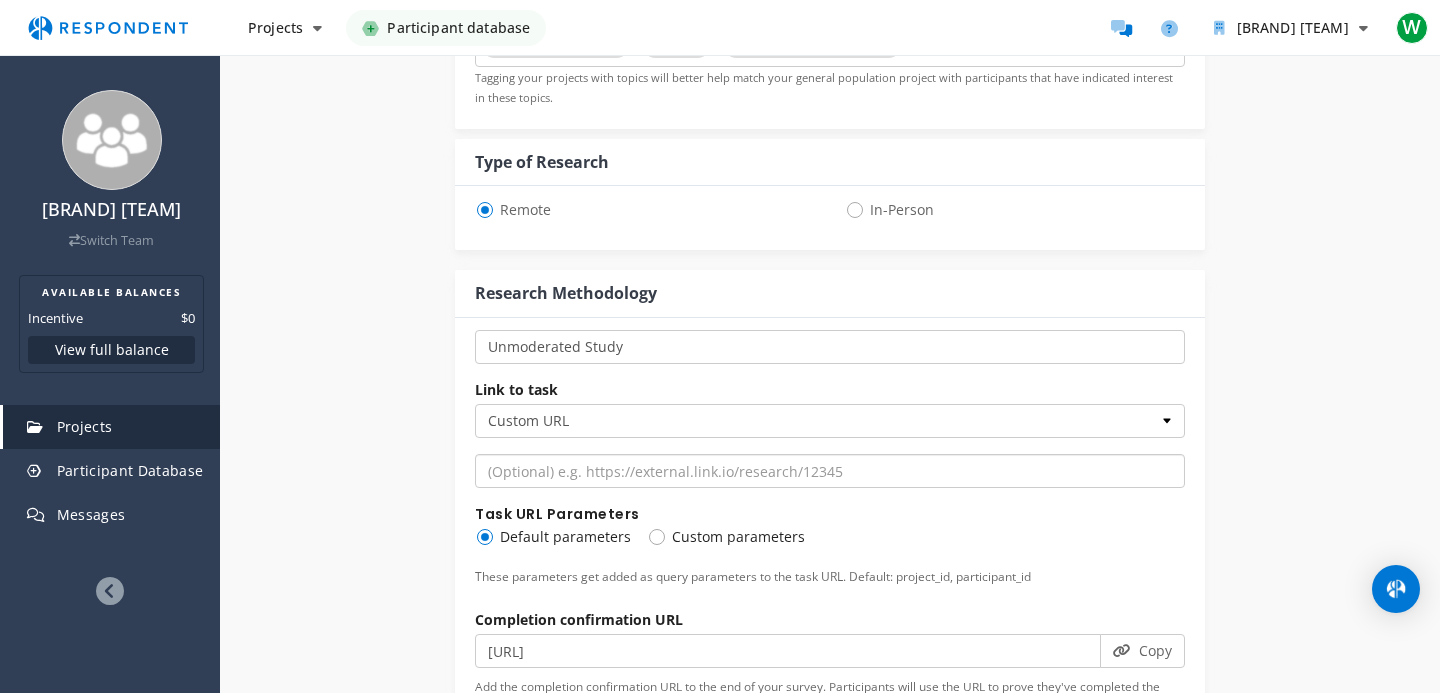 paste on "[URL]" 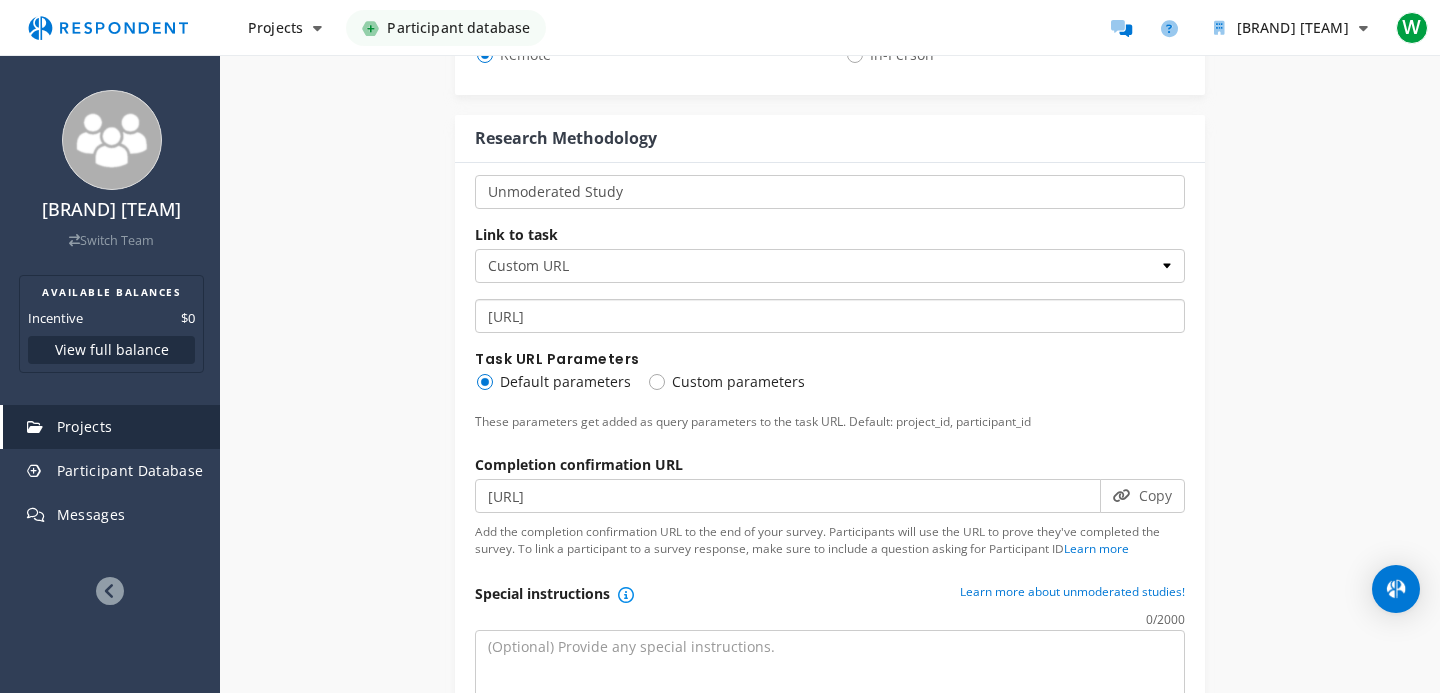 scroll, scrollTop: 1312, scrollLeft: 0, axis: vertical 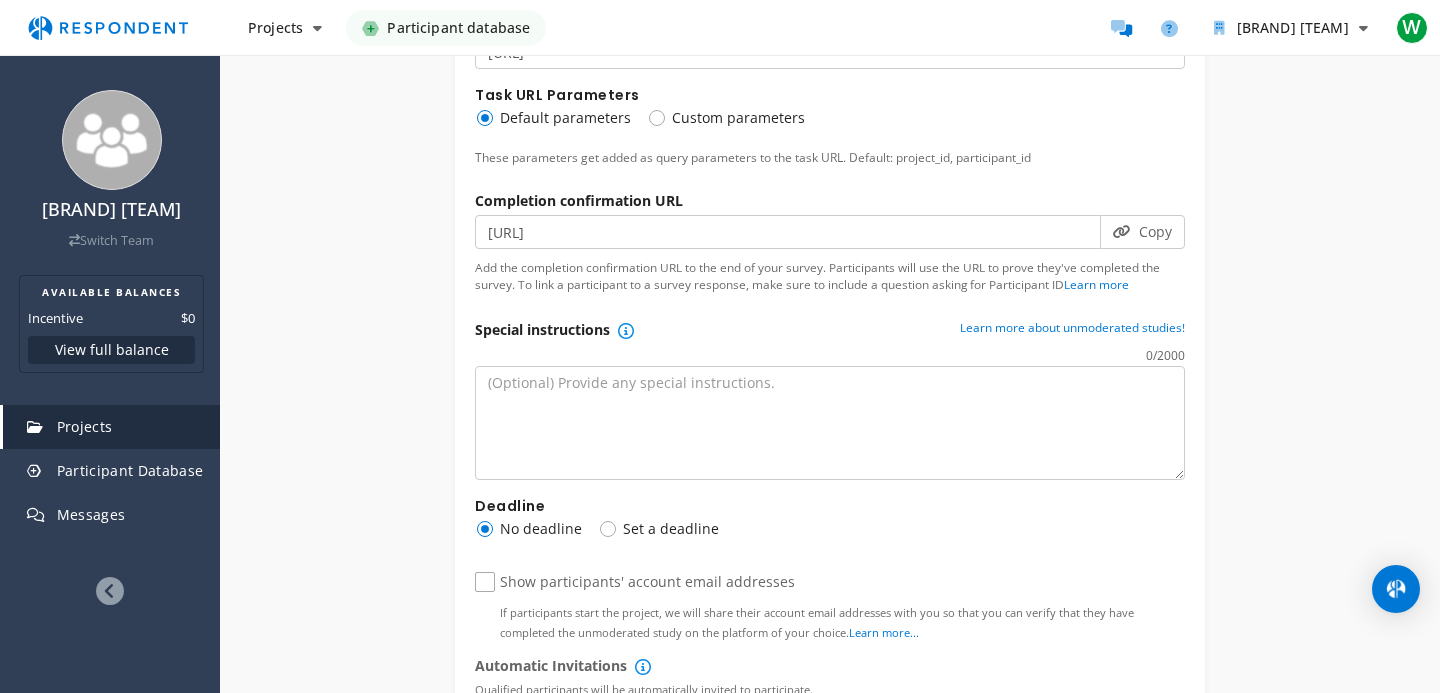 type on "[URL]" 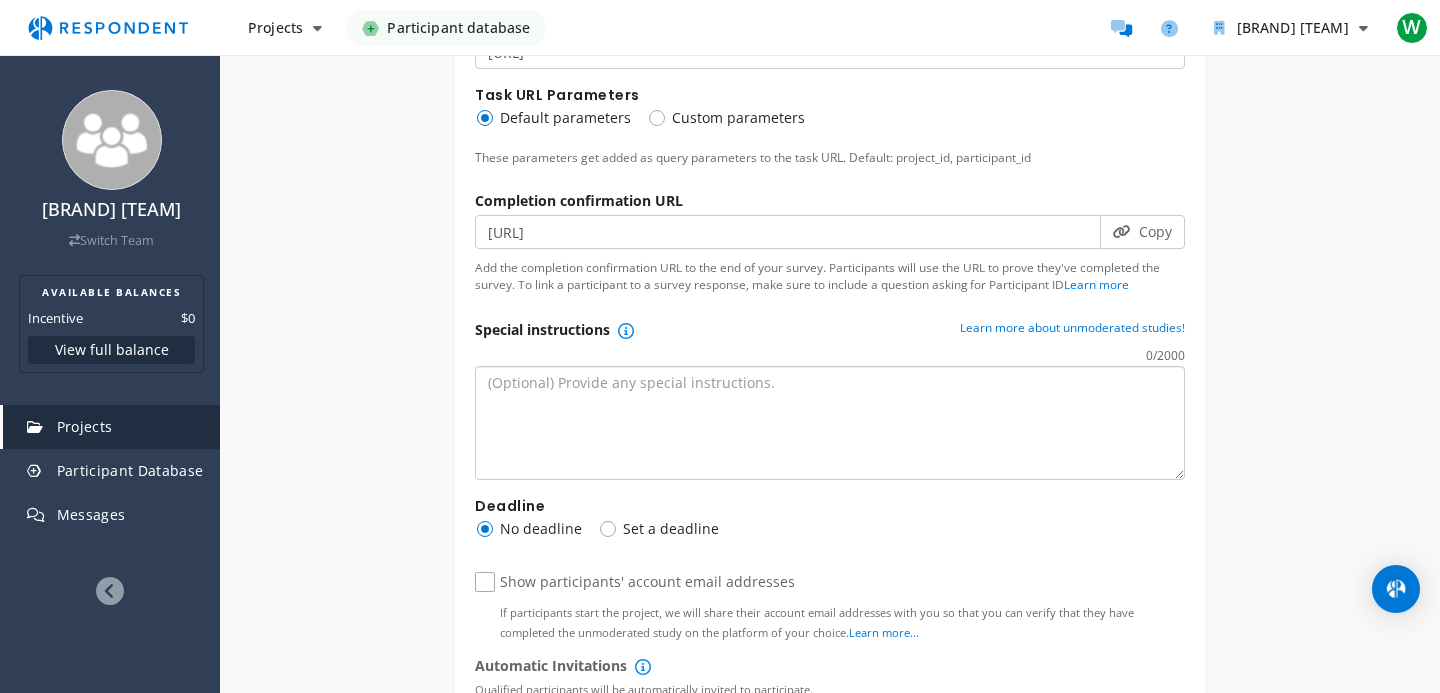 click at bounding box center [830, 423] 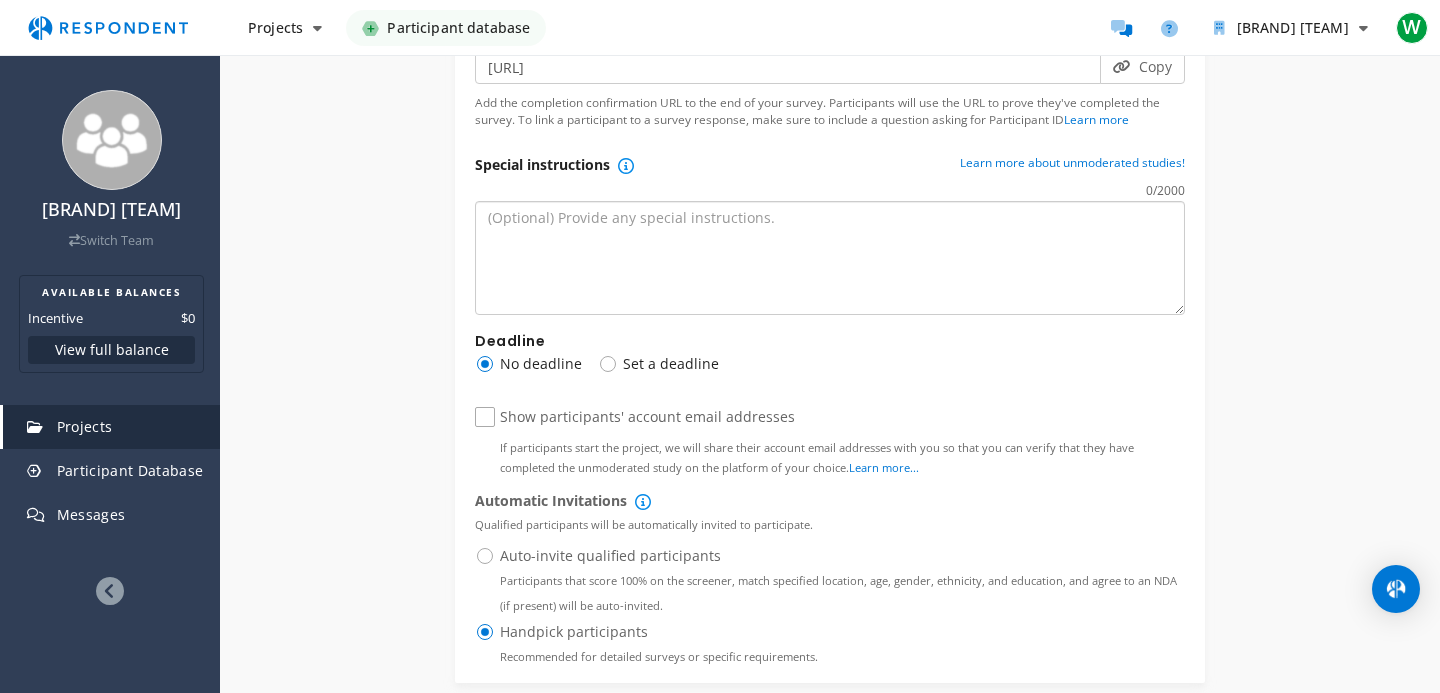 scroll, scrollTop: 1488, scrollLeft: 0, axis: vertical 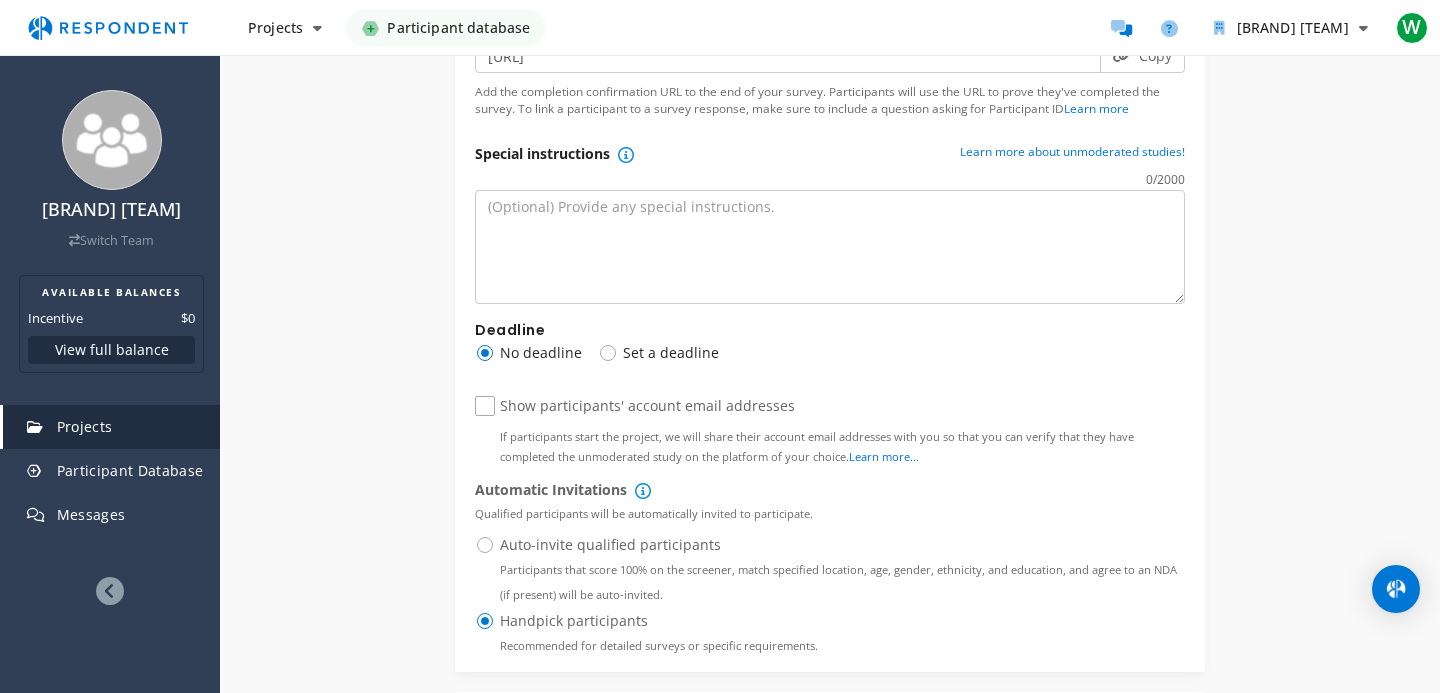 click on "Set a deadline" at bounding box center (658, 353) 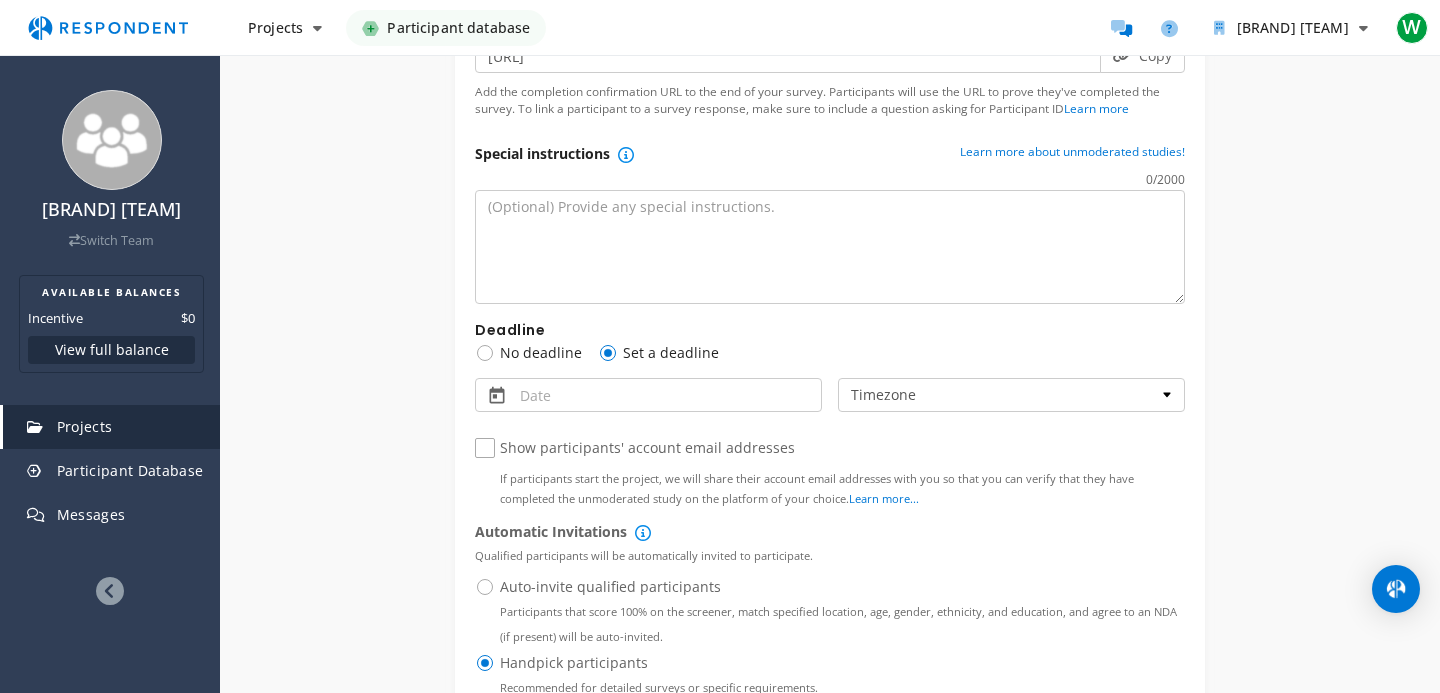click at bounding box center (580, 398) 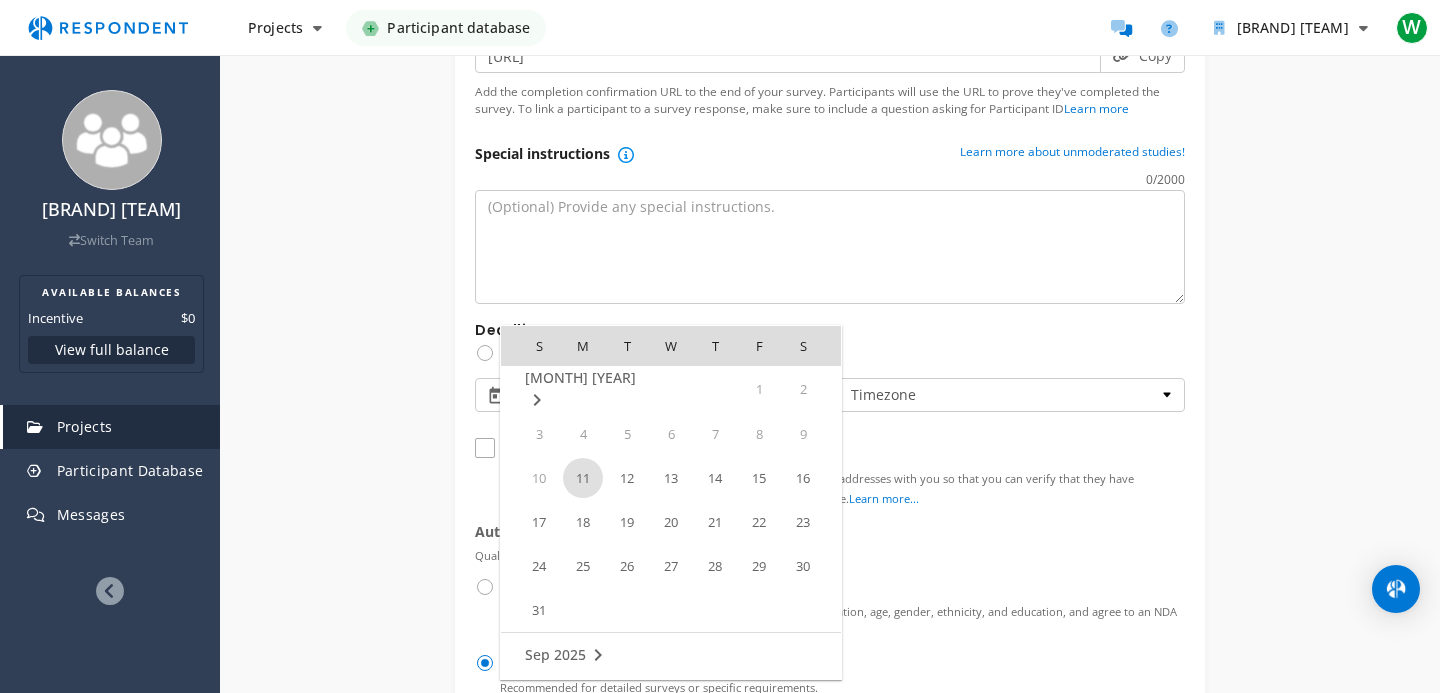 click on "11" at bounding box center (583, 478) 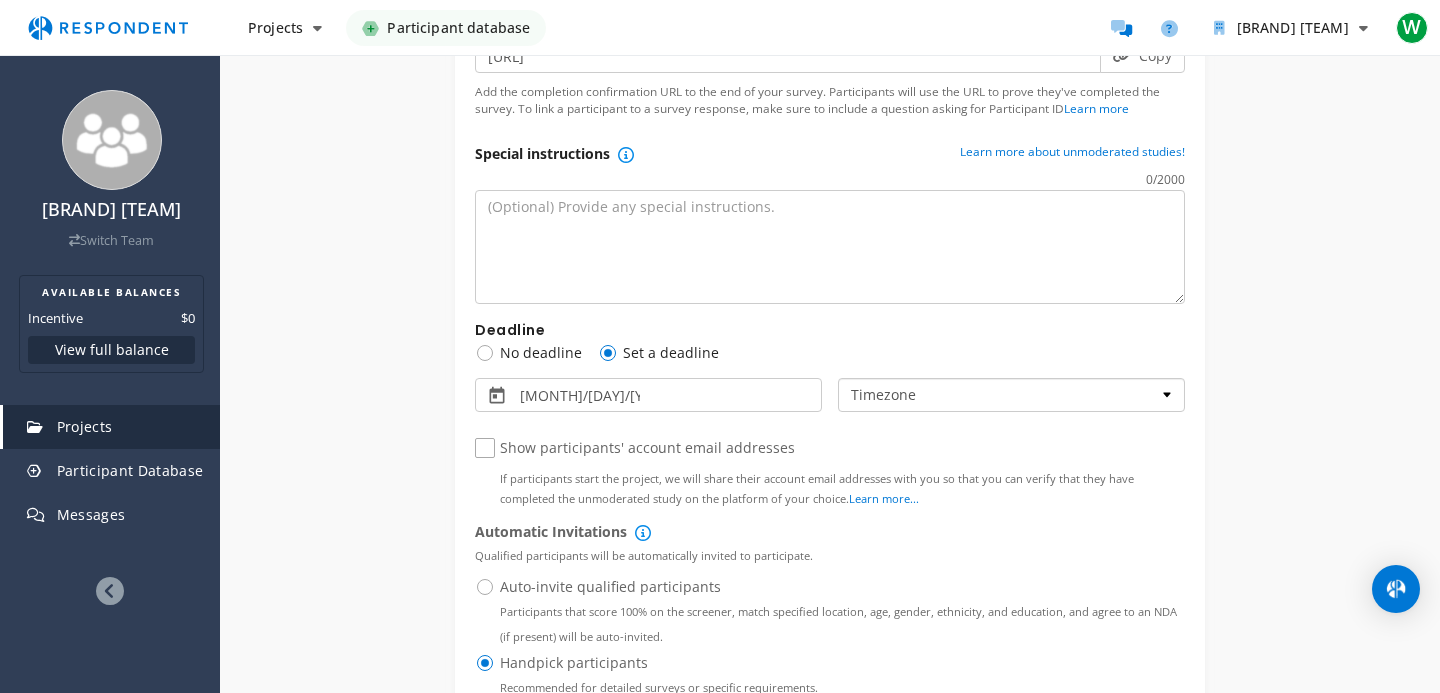 click on "[TIMEZONE] [TIMEZONE] [TIMEZONE] [TIMEZONE] [TIMEZONE] [TIMEZONE] [TIMEZONE] [TIMEZONE] [TIMEZONE] [TIMEZONE] [TIMEZONE] [TIMEZONE] [TIMEZONE] [TIMEZONE] [TIMEZONE] [TIMEZONE] [TIMEZONE] [TIMEZONE] [TIMEZONE] [TIMEZONE] [TIMEZONE] [TIMEZONE] [TIMEZONE] [TIMEZONE] [TIMEZONE] [TIMEZONE] [TIMEZONE] [TIMEZONE] [TIMEZONE] [TIMEZONE] [TIMEZONE] [TIMEZONE] [TIMEZONE] [TIMEZONE] [TIMEZONE] [TIMEZONE] [TIMEZONE] [TIMEZONE] [TIMEZONE] [TIMEZONE] [TIMEZONE] [TIMEZONE] [TIMEZONE] [TIMEZONE] [TIMEZONE] [TIMEZONE] [TIMEZONE] [TIMEZONE] [TIMEZONE] [TIMEZONE] [TIMEZONE] [TIMEZONE] [TIMEZONE] [TIMEZONE] [TIMEZONE] [TIMEZONE] [TIMEZONE] [TIMEZONE] [TIMEZONE] [TIMEZONE] [TIMEZONE] [TIMEZONE] [TIMEZONE] [TIMEZONE] [TIMEZONE] [TIMEZONE] [TIMEZONE] [TIMEZONE] [TIMEZONE] [TIMEZONE] [TIMEZONE] [TIMEZONE] [TIMEZONE] [TIMEZONE] [TIMEZONE] [TIMEZONE] [TIMEZONE] [TIMEZONE] [TIMEZONE] [TIMEZONE] [TIMEZONE] [TIMEZONE] [TIMEZONE] [TIMEZONE] [TIMEZONE] [TIMEZONE] [TIMEZONE] [TIMEZONE] [TIMEZONE] [TIMEZONE] [TIMEZONE] [TIMEZONE] [TIMEZONE] [TIMEZONE] [TIMEZONE] [TIMEZONE] [TIMEZONE] [TIMEZONE] [TIMEZONE] [TIMEZONE] [TIMEZONE] [TIMEZONE] [TIMEZONE] [TIMEZONE] [TIMEZONE] [TIMEZONE] [TIMEZONE] [TIMEZONE] [TIME" at bounding box center [1011, 395] 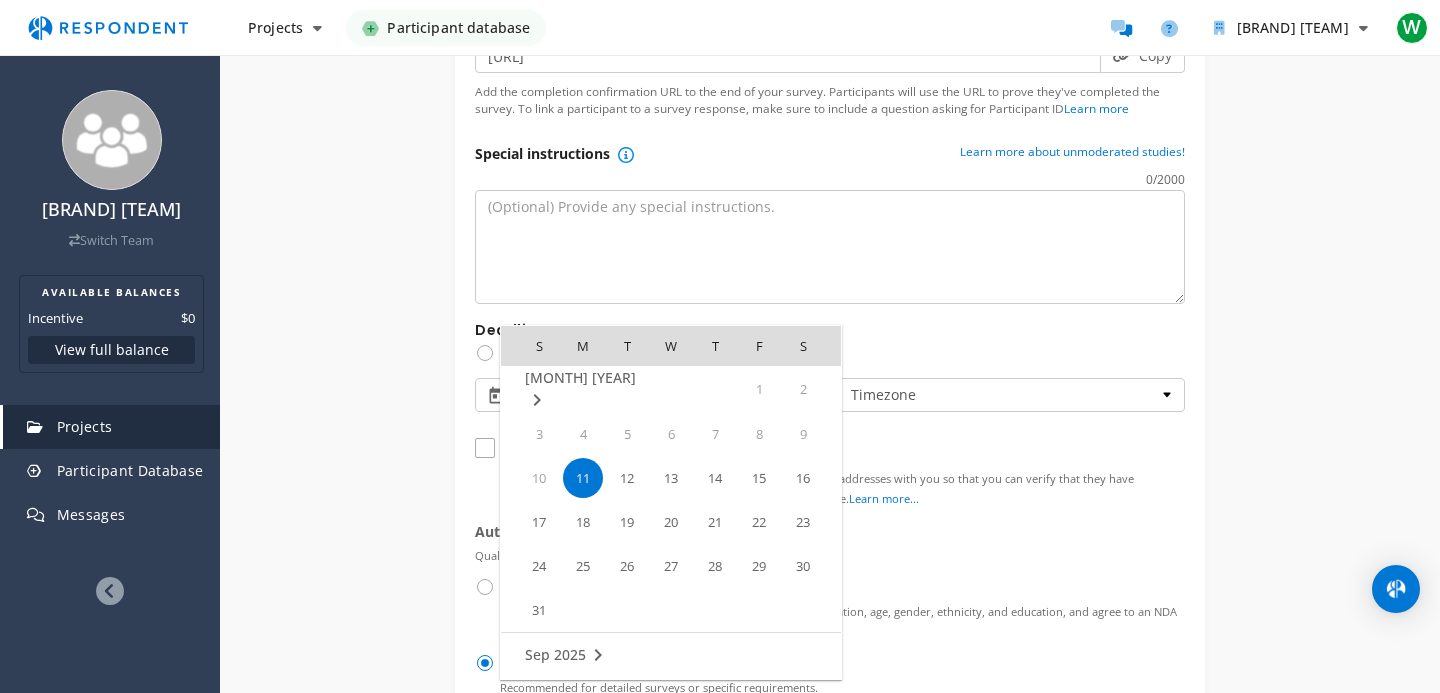 scroll, scrollTop: 0, scrollLeft: 0, axis: both 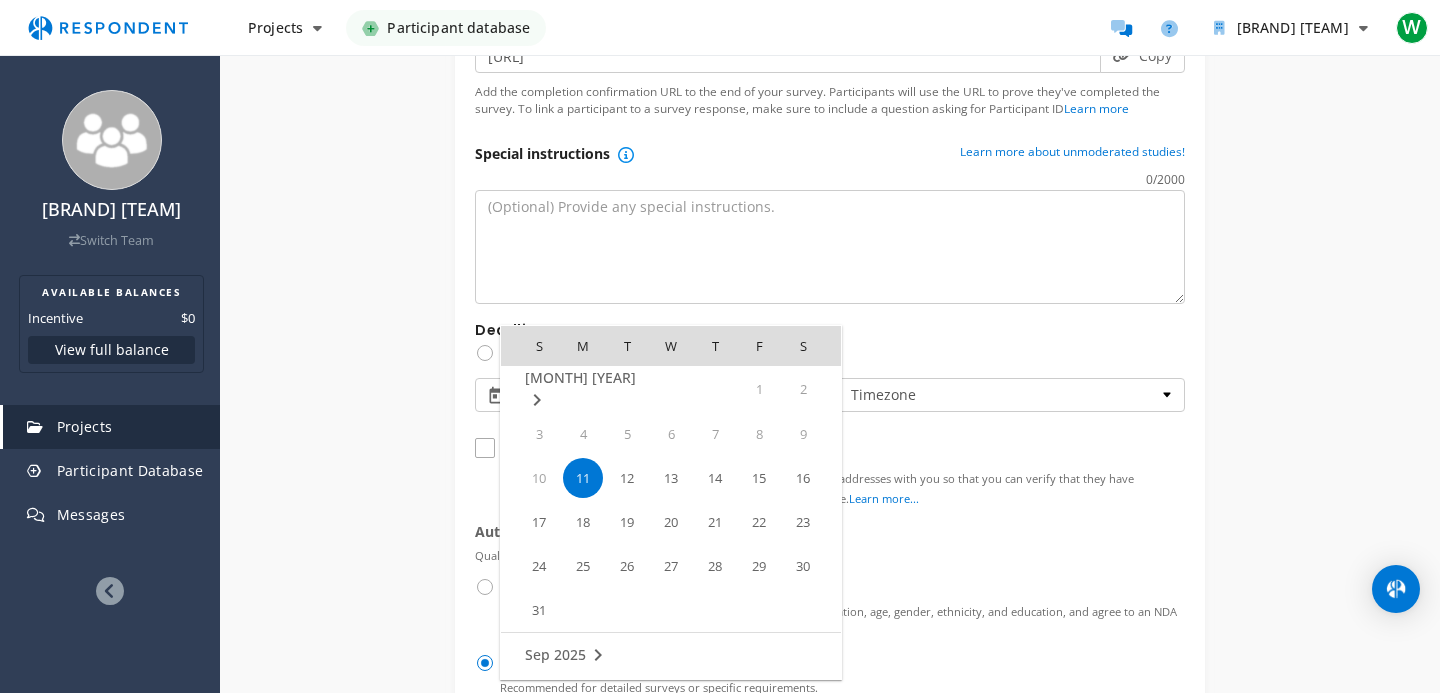 click on "Internal Project Name  *               [BRAND] - [STATUS]      This is visible only to your organization.              Respondent Pitch       Project Title  *     [CATEGORY]: Help Build a Smarter Course Review and [TIME] App      This is visible to Participants.  Tips on writing a great pitch.             Project Details  *      [NUMBER]   /[NUMBER]        We’re creating [BRAND], a new [CATEGORY] app to help players discover and review courses based on honest, structured feedback: course conditions, layout, pace of play, and the overall experience.
This short survey will shape what gets built.      This is visible to Respondents.                   Target Audience  *                 Industry Professionals (B2B)             General Population (B2C)                   Project Topic(s)                                             Sports & Outdoors                                                   Other                                                   Information Technology" at bounding box center (830, -14) 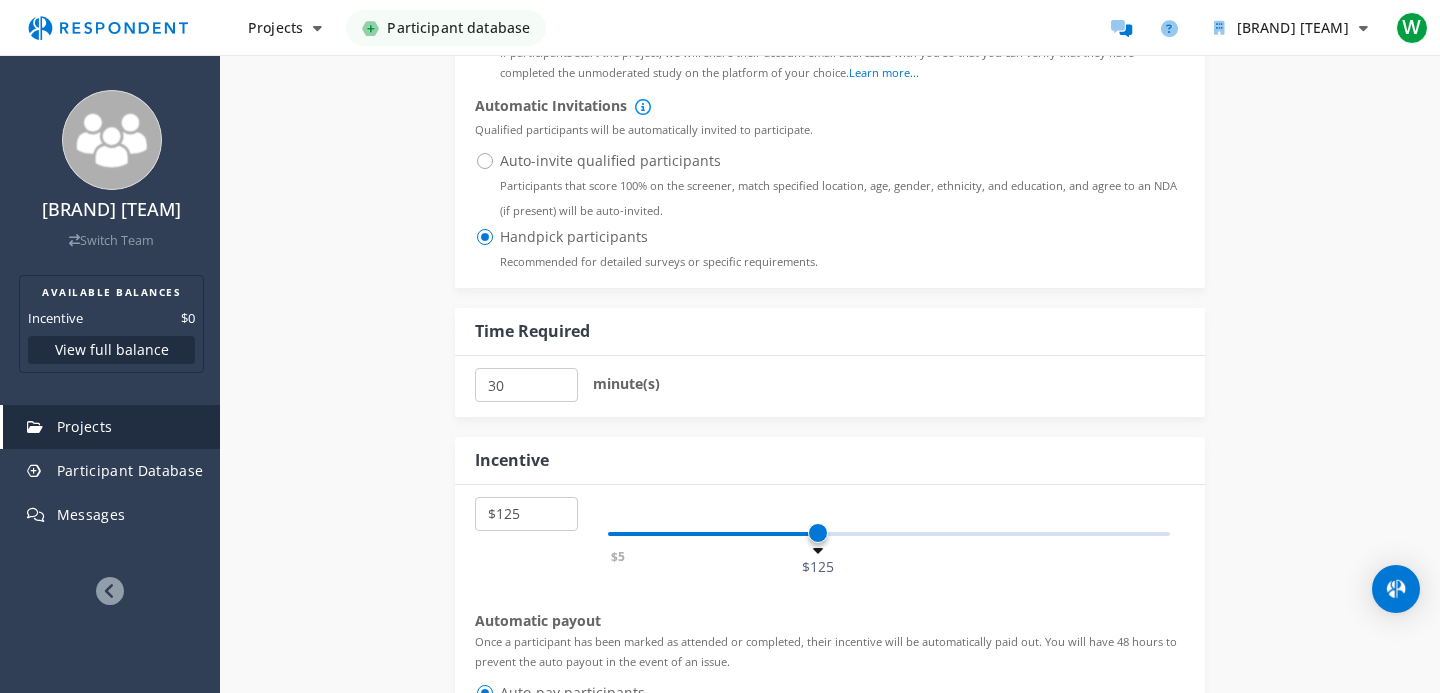 scroll, scrollTop: 1935, scrollLeft: 0, axis: vertical 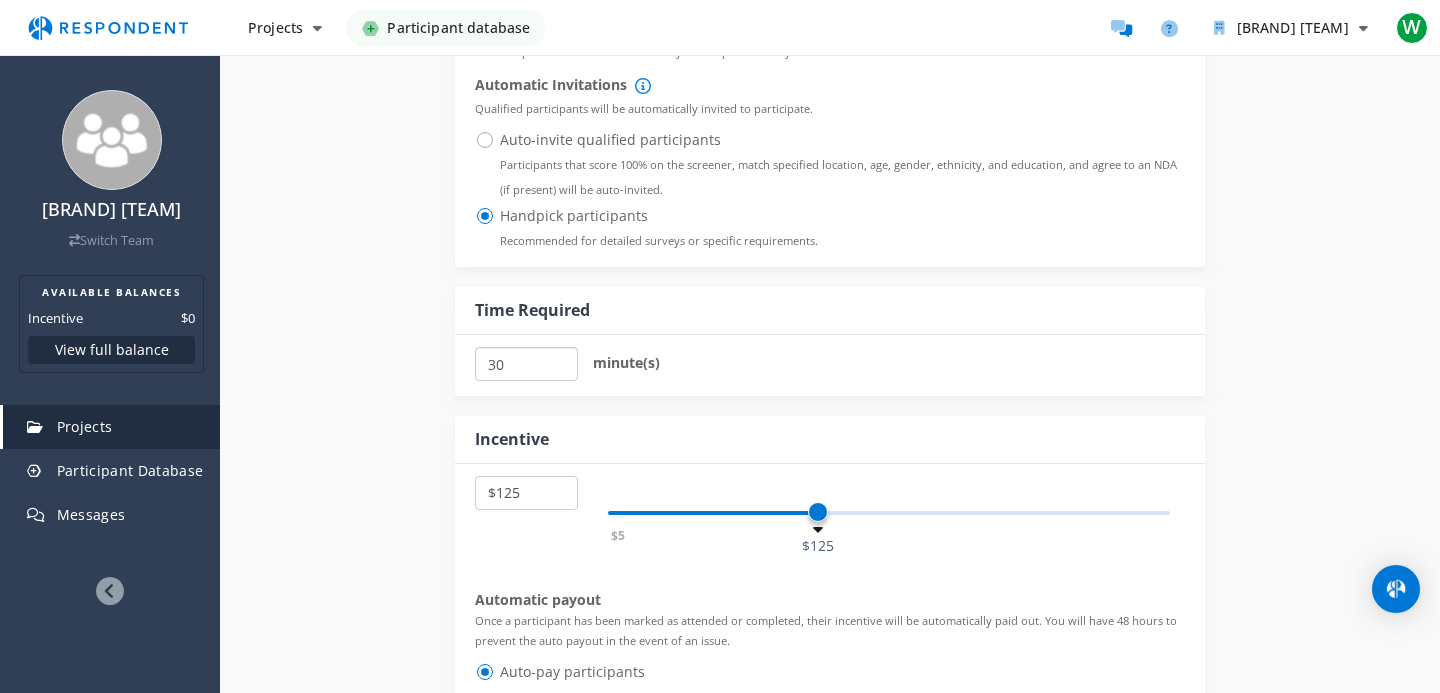 click on "30" at bounding box center (526, 364) 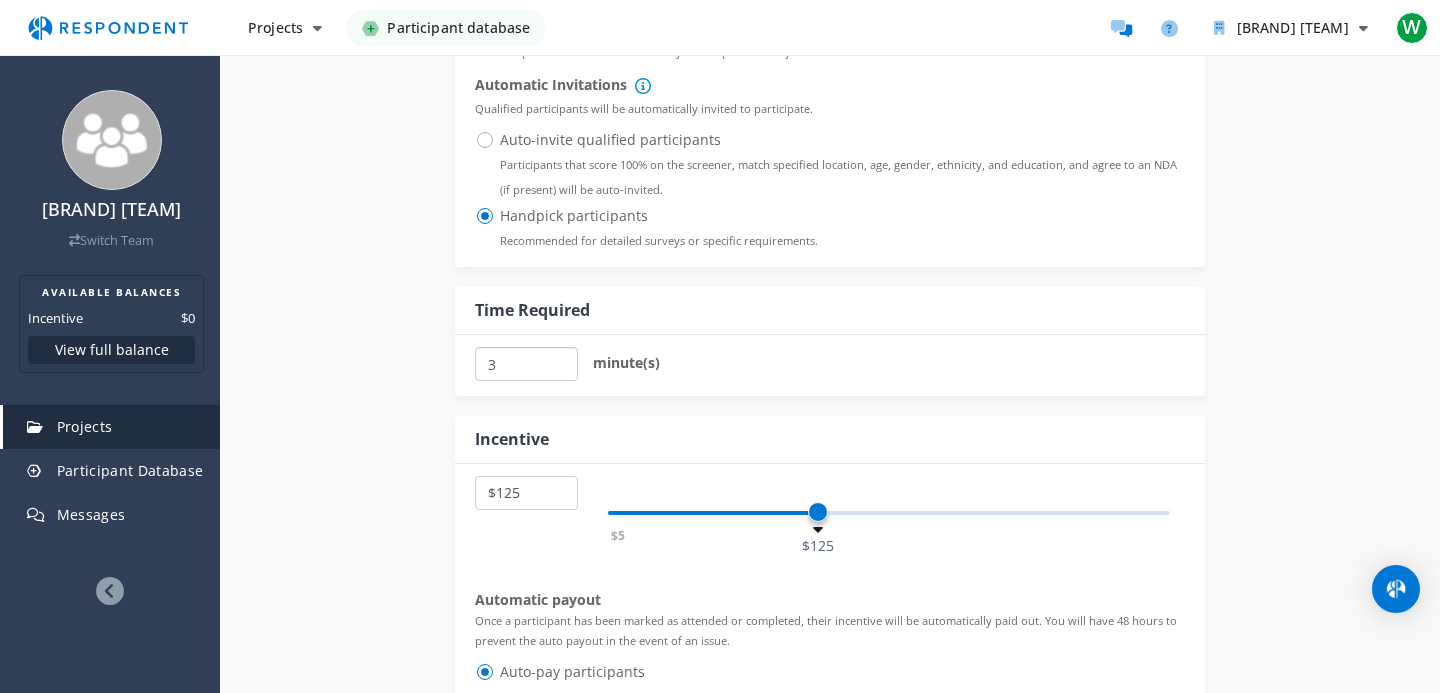 type on "3" 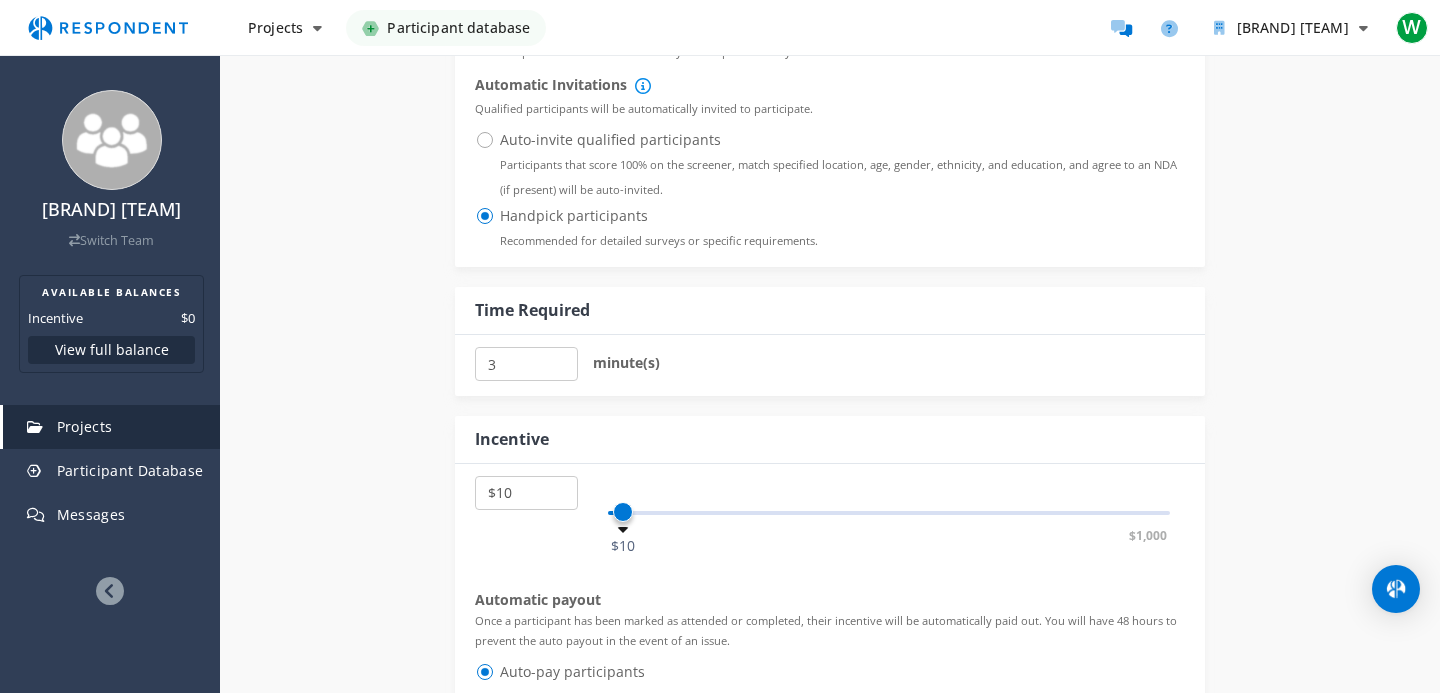 select on "number:5" 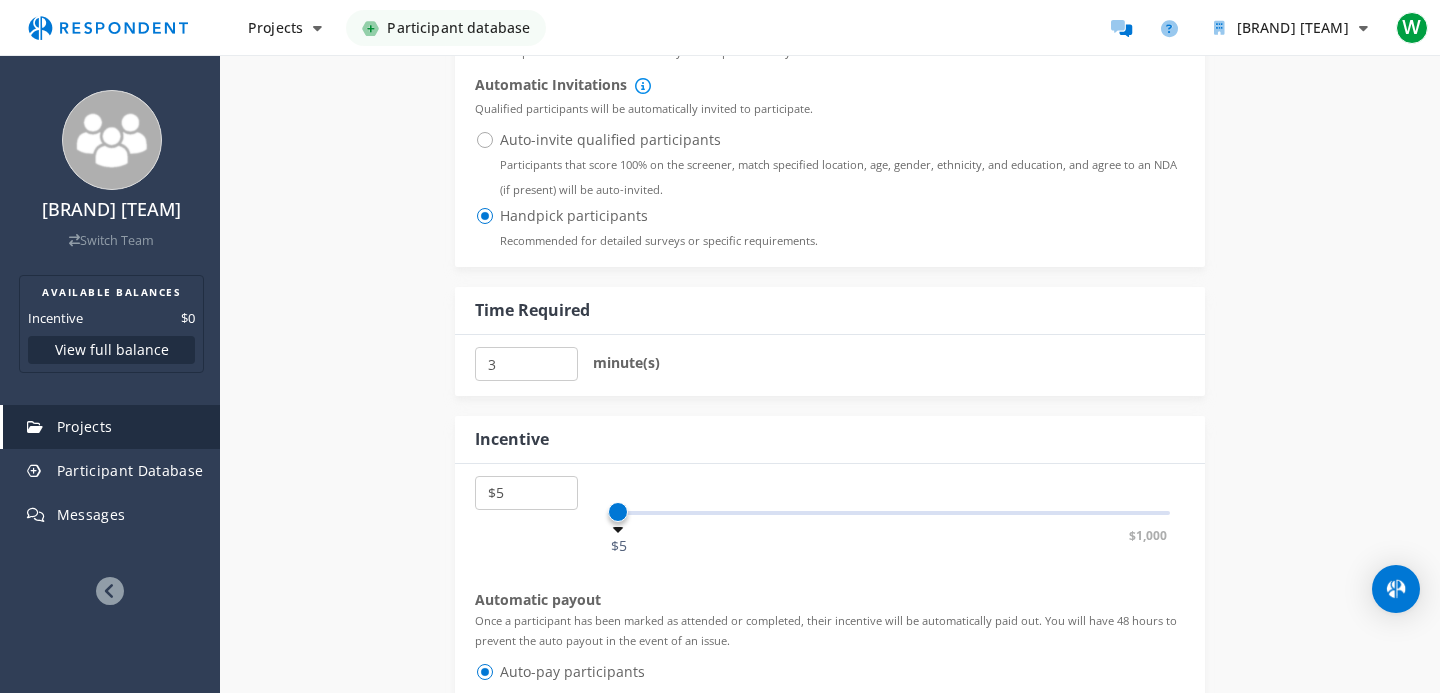 drag, startPoint x: 815, startPoint y: 511, endPoint x: 595, endPoint y: 500, distance: 220.27483 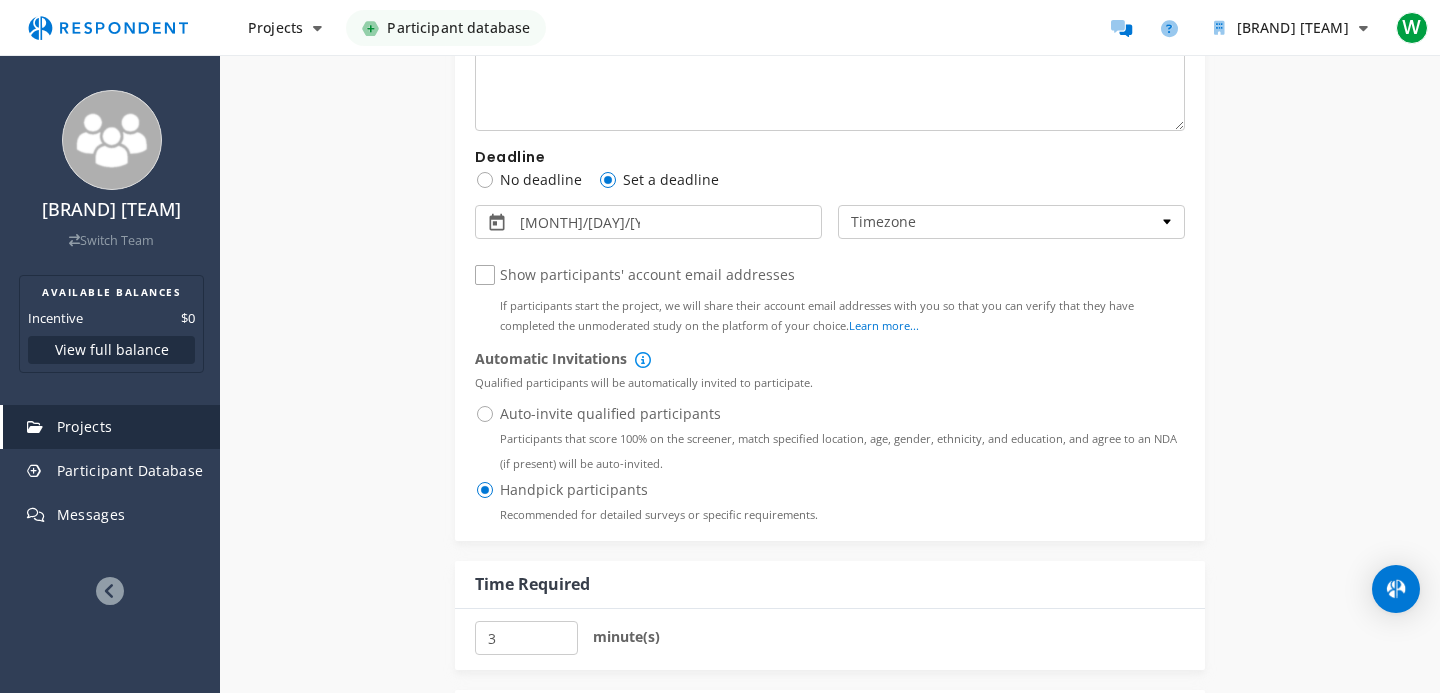 scroll, scrollTop: 2356, scrollLeft: 0, axis: vertical 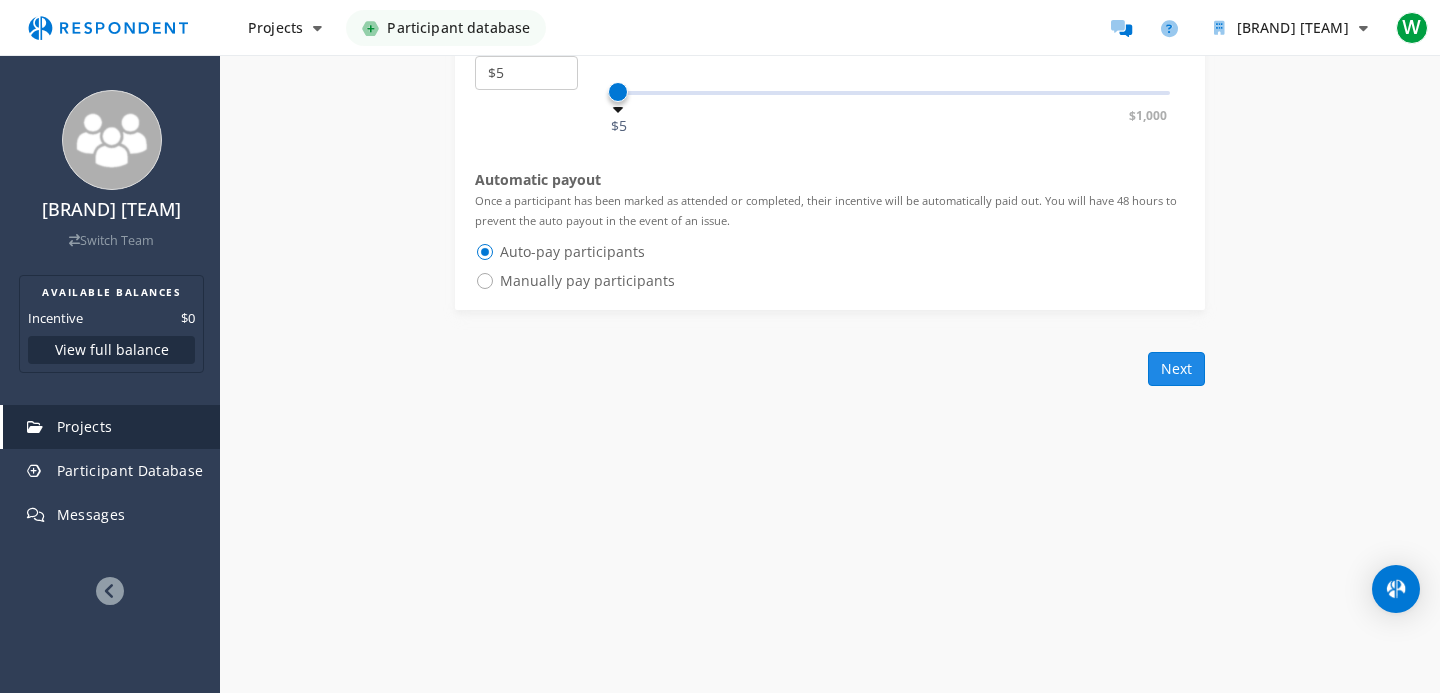 click on "Next" 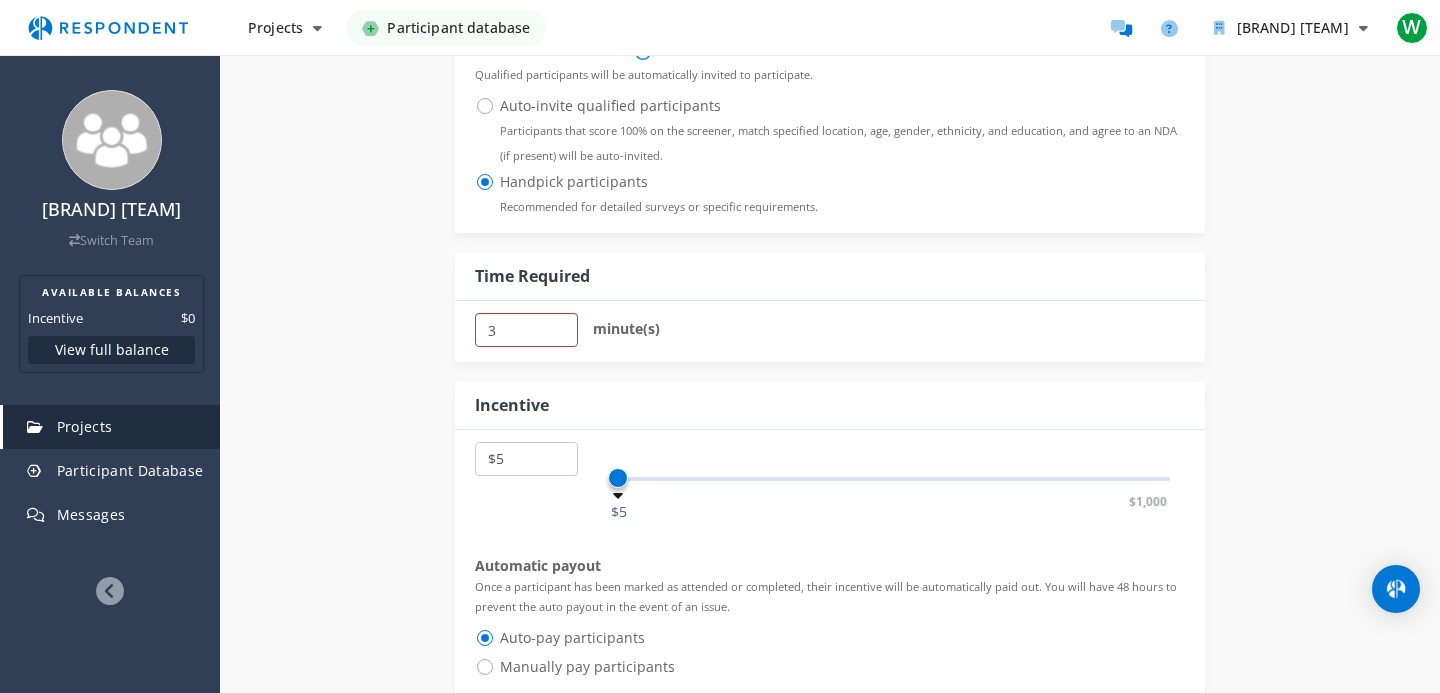 scroll, scrollTop: 1789, scrollLeft: 0, axis: vertical 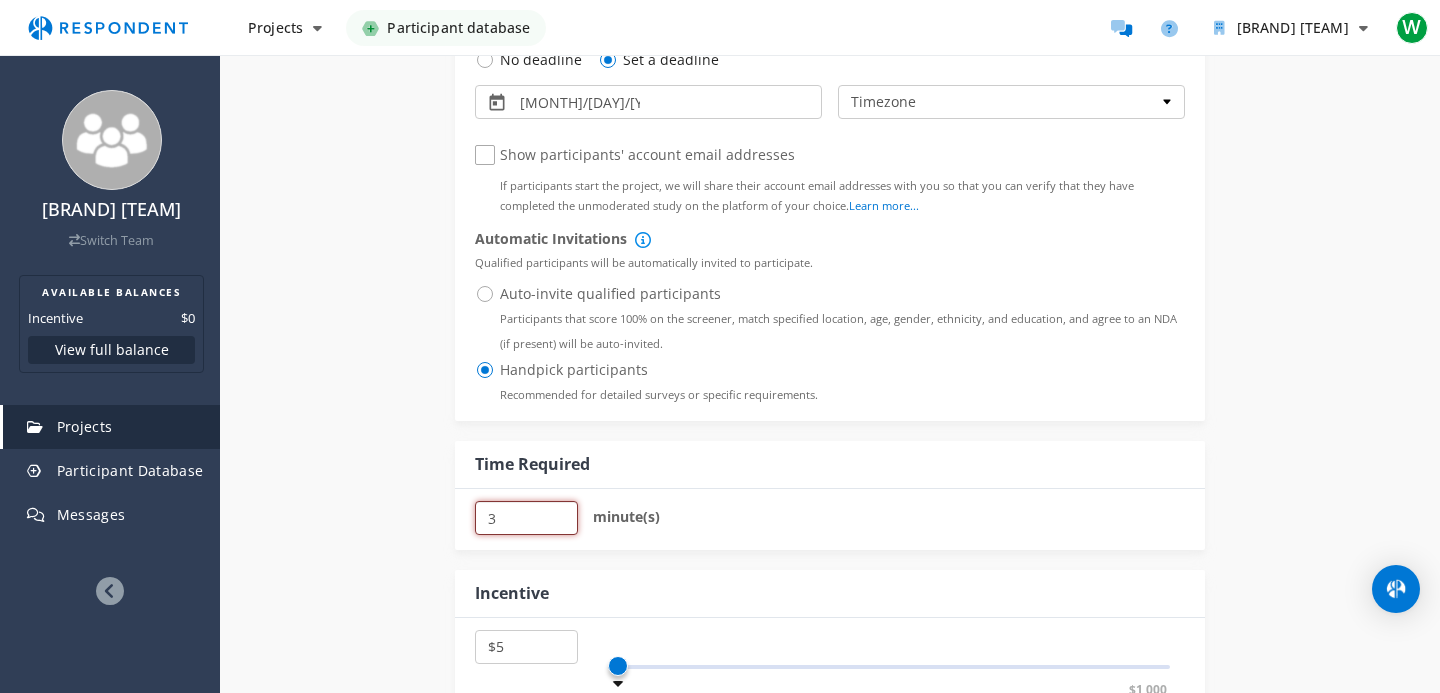 click on "3" at bounding box center (526, 518) 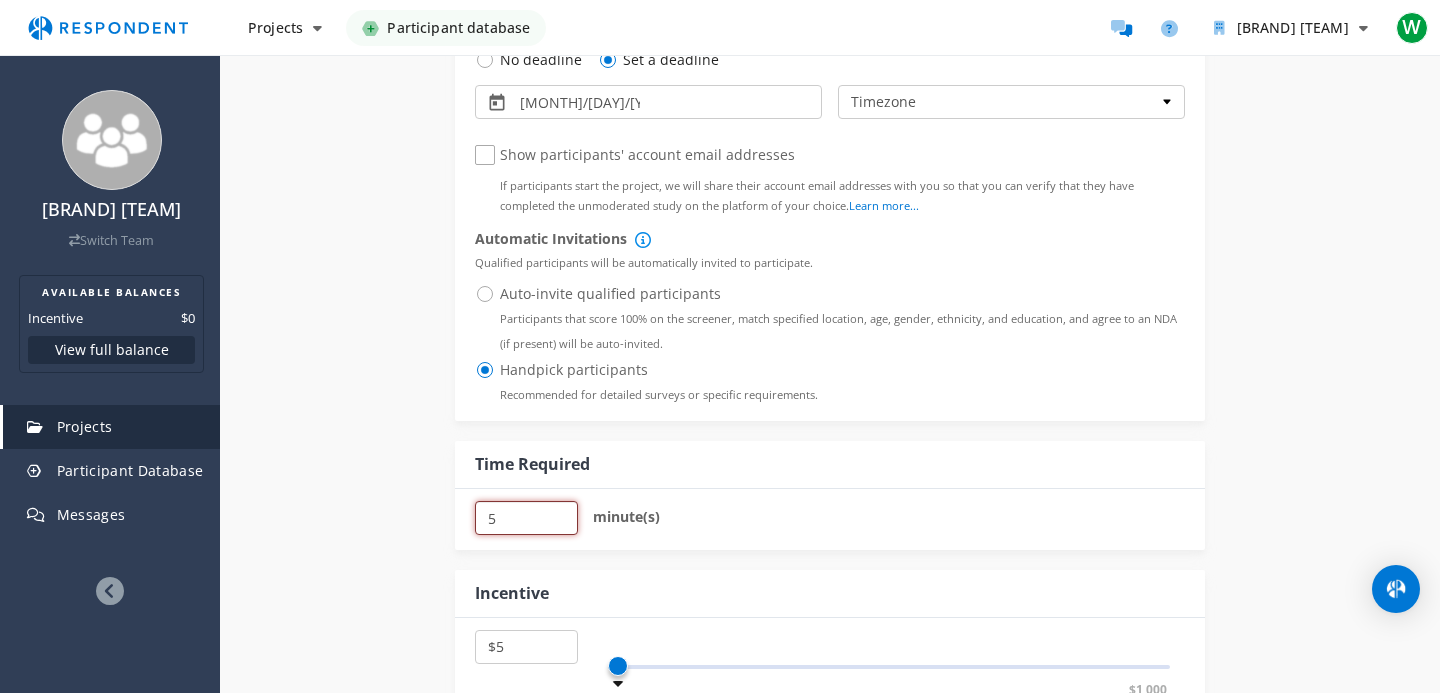 click on "5" at bounding box center (526, 518) 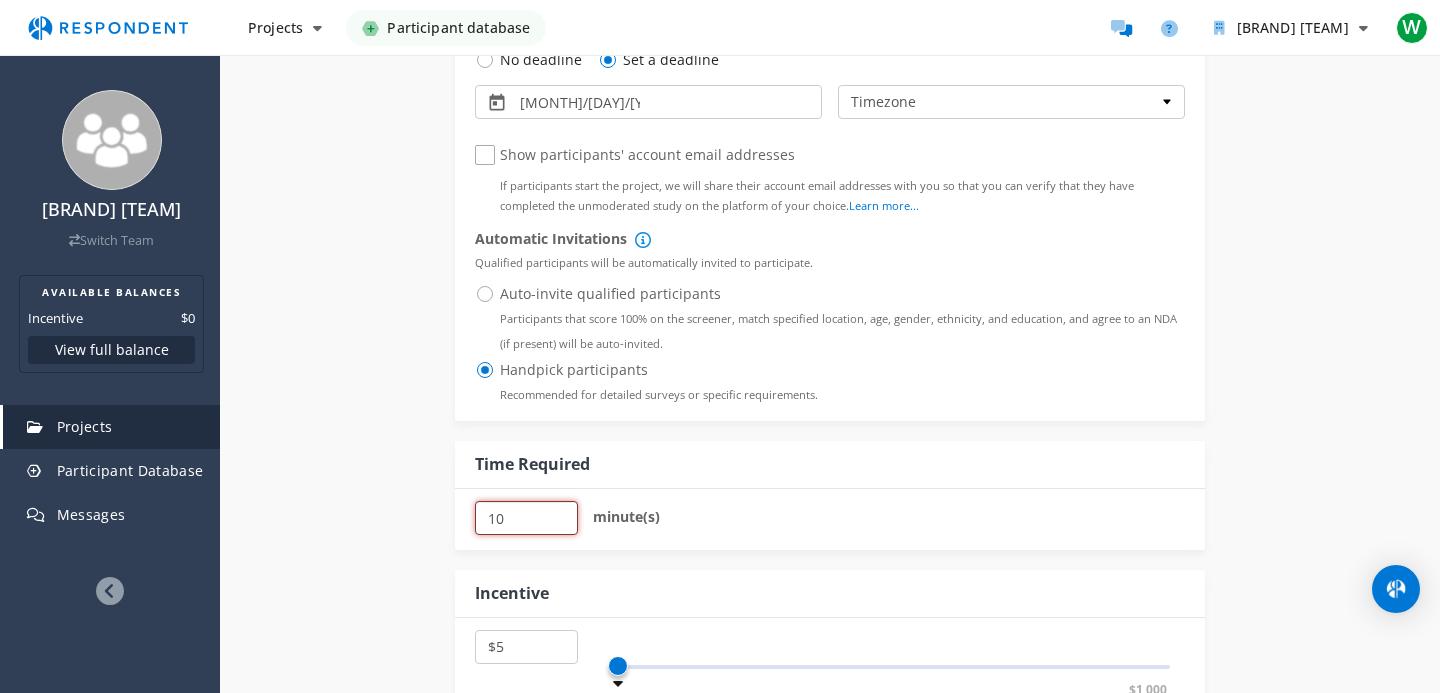 click on "10" at bounding box center (526, 518) 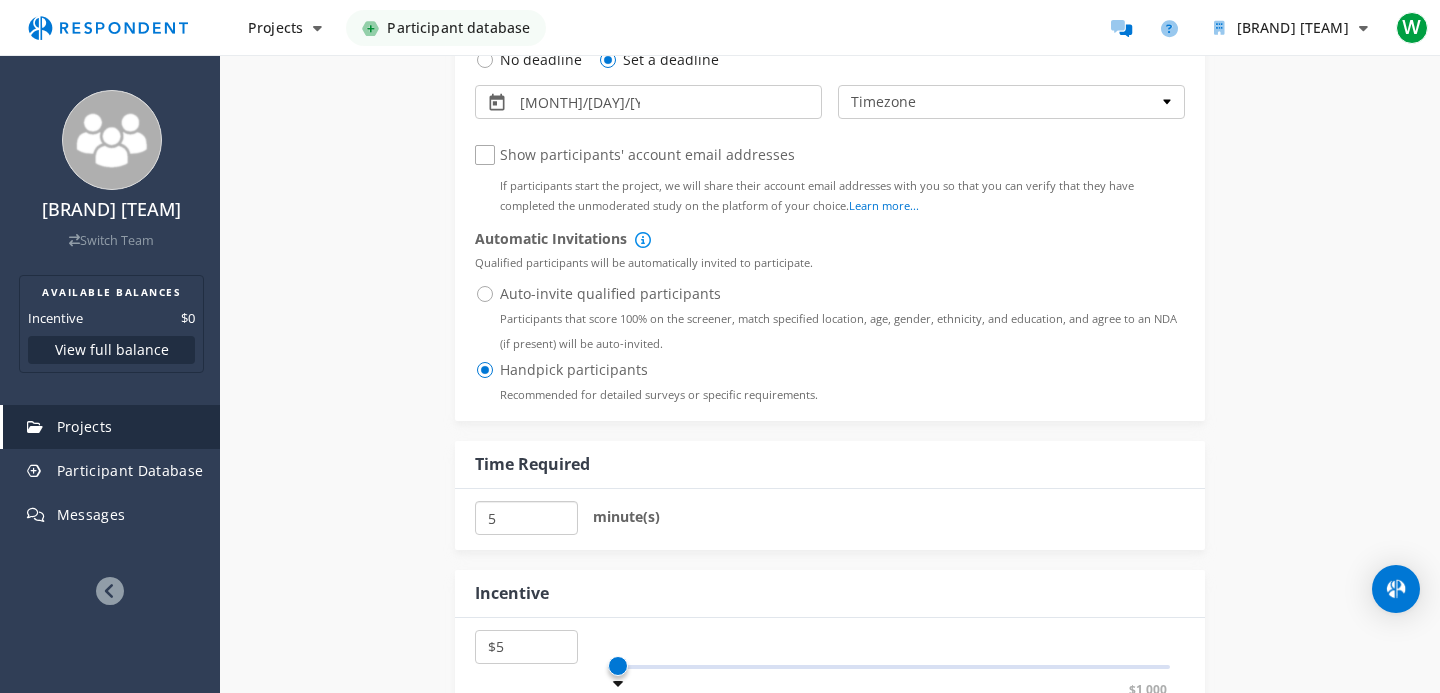 type on "5" 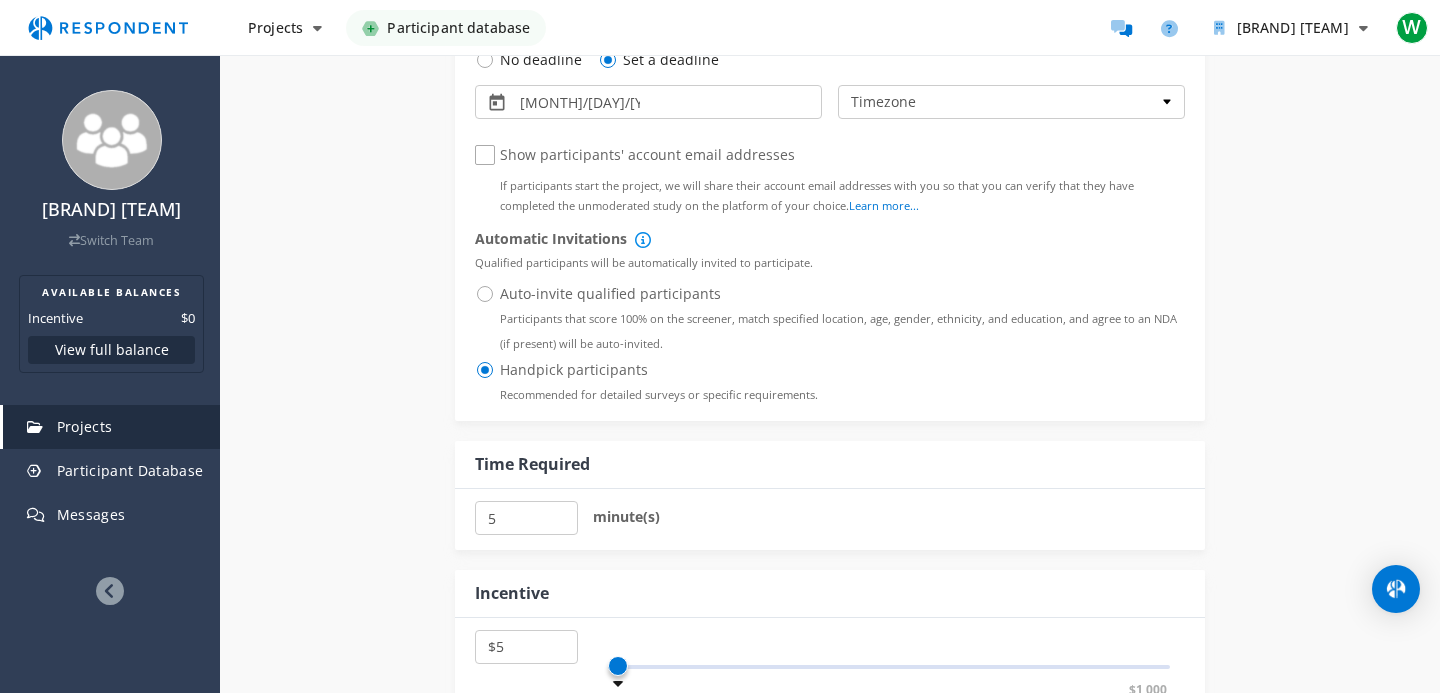 click on "[NUMBER] [TIME_UNIT](s)" at bounding box center [830, 519] 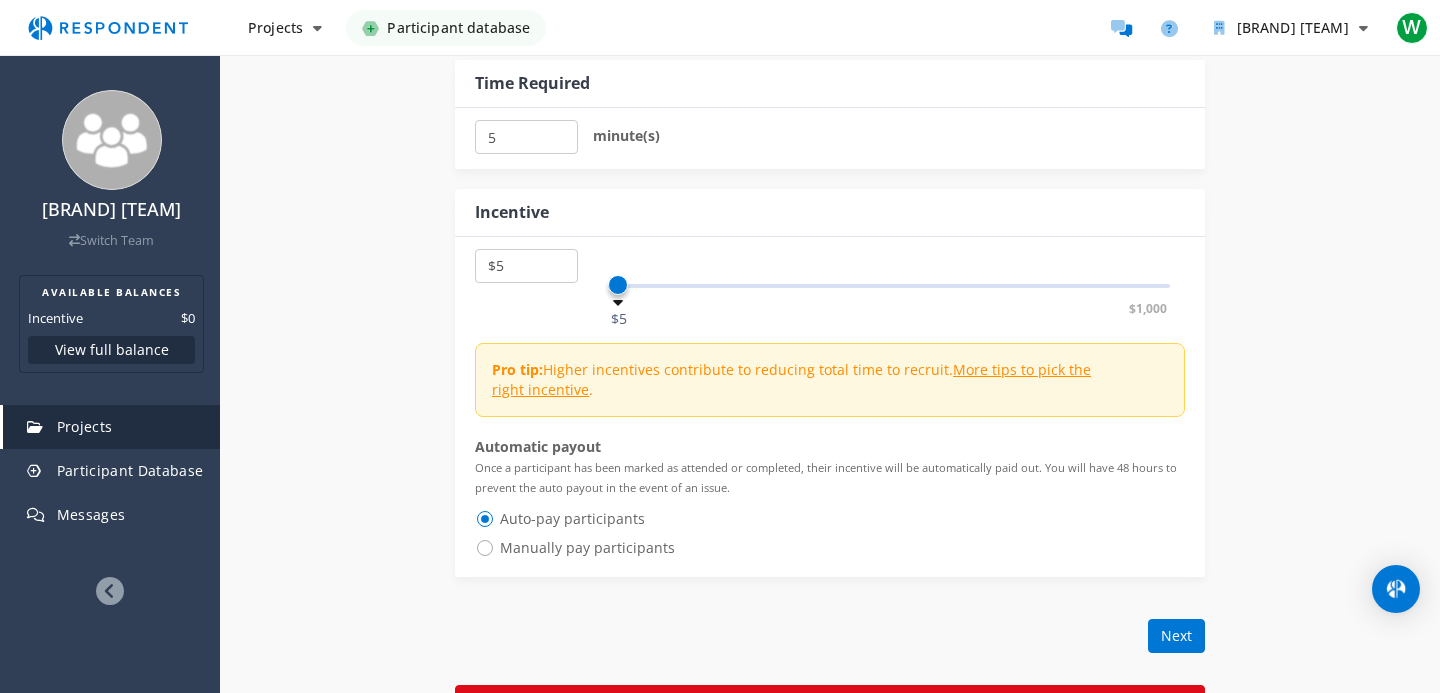 scroll, scrollTop: 2305, scrollLeft: 0, axis: vertical 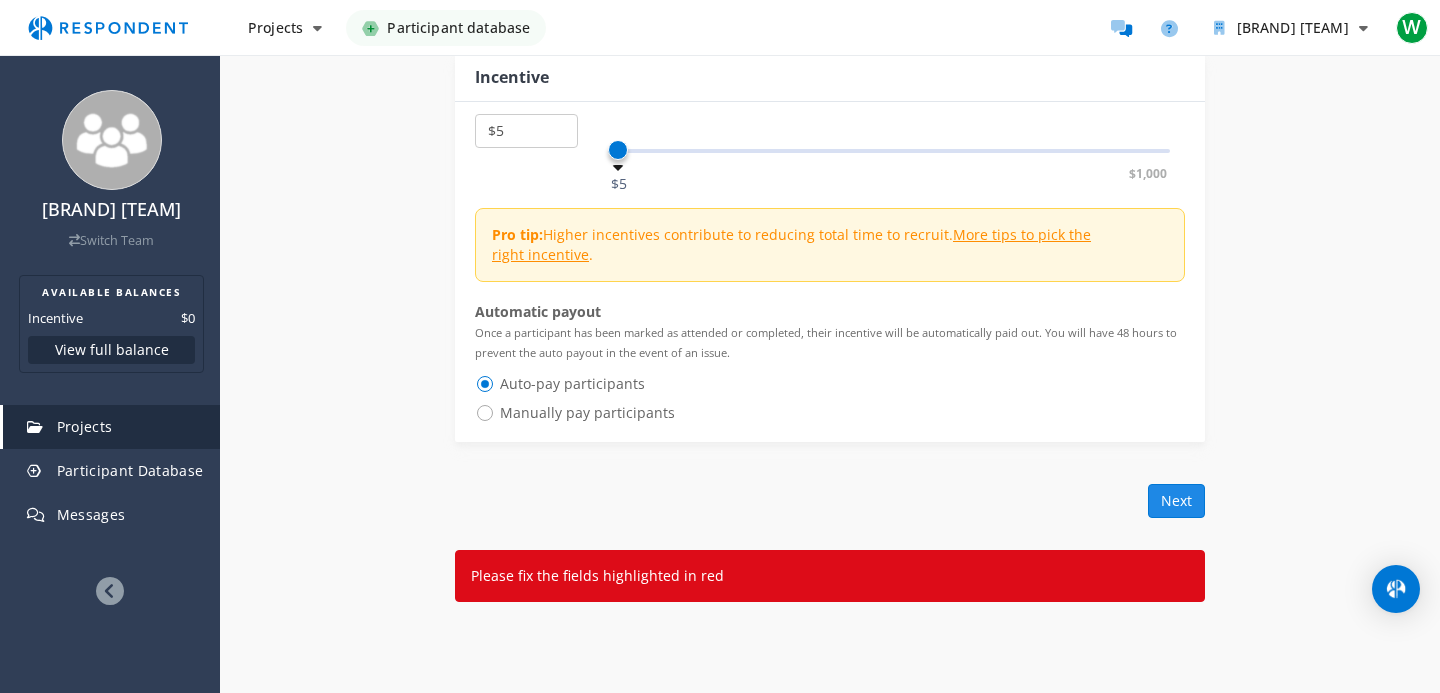 click on "Next" 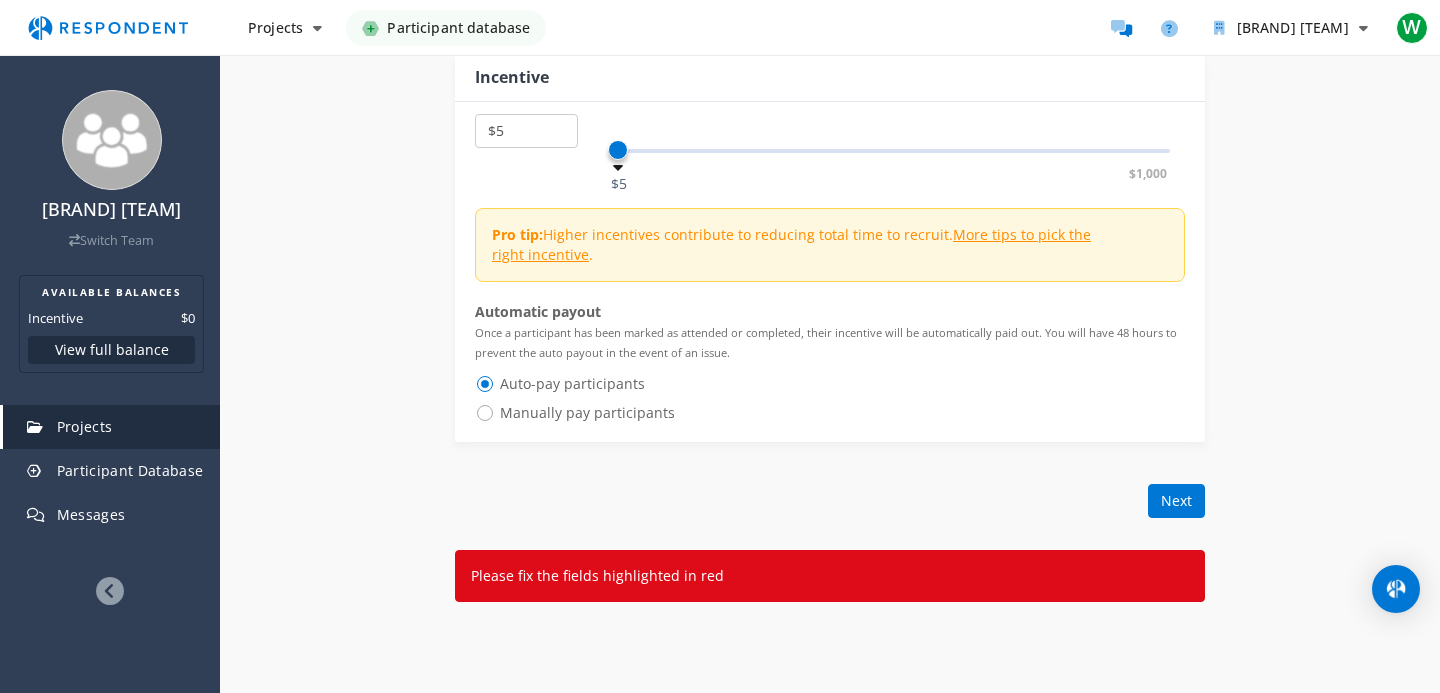 click on "Auto-pay participants" at bounding box center (830, 386) 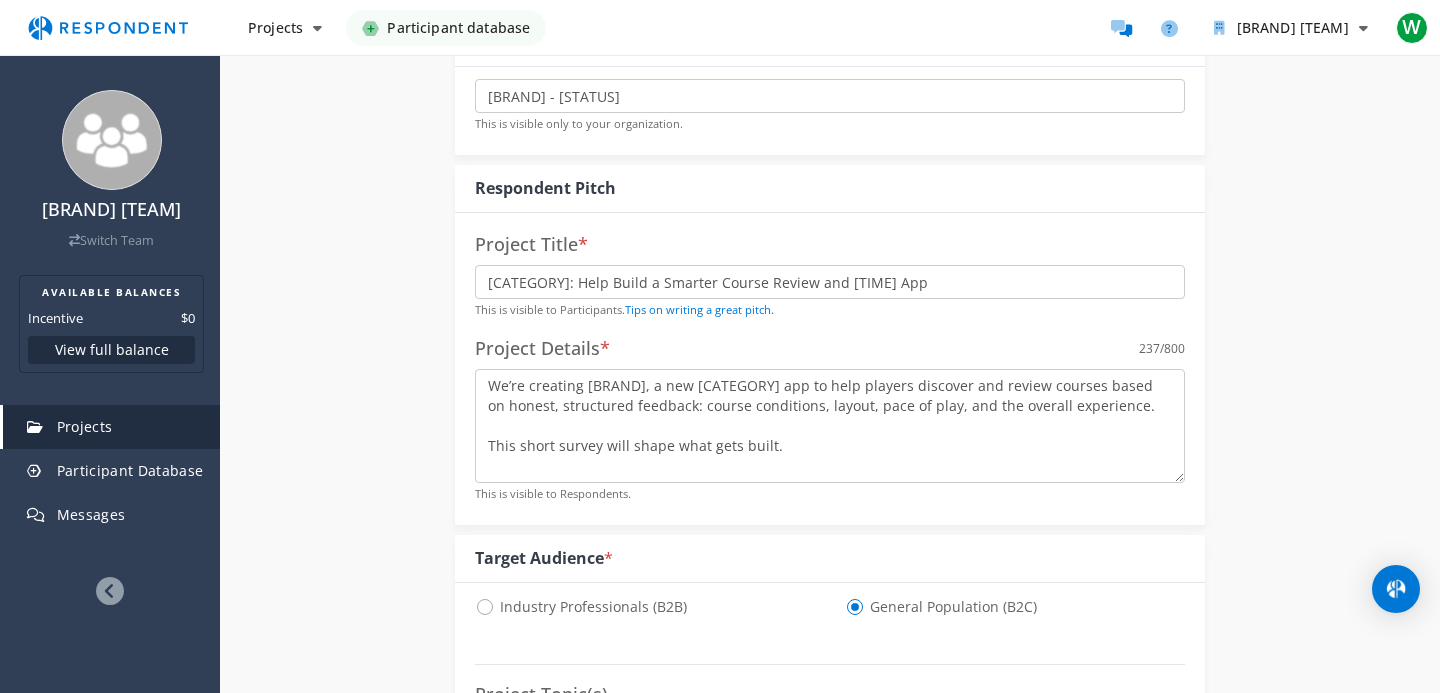 scroll, scrollTop: 236, scrollLeft: 0, axis: vertical 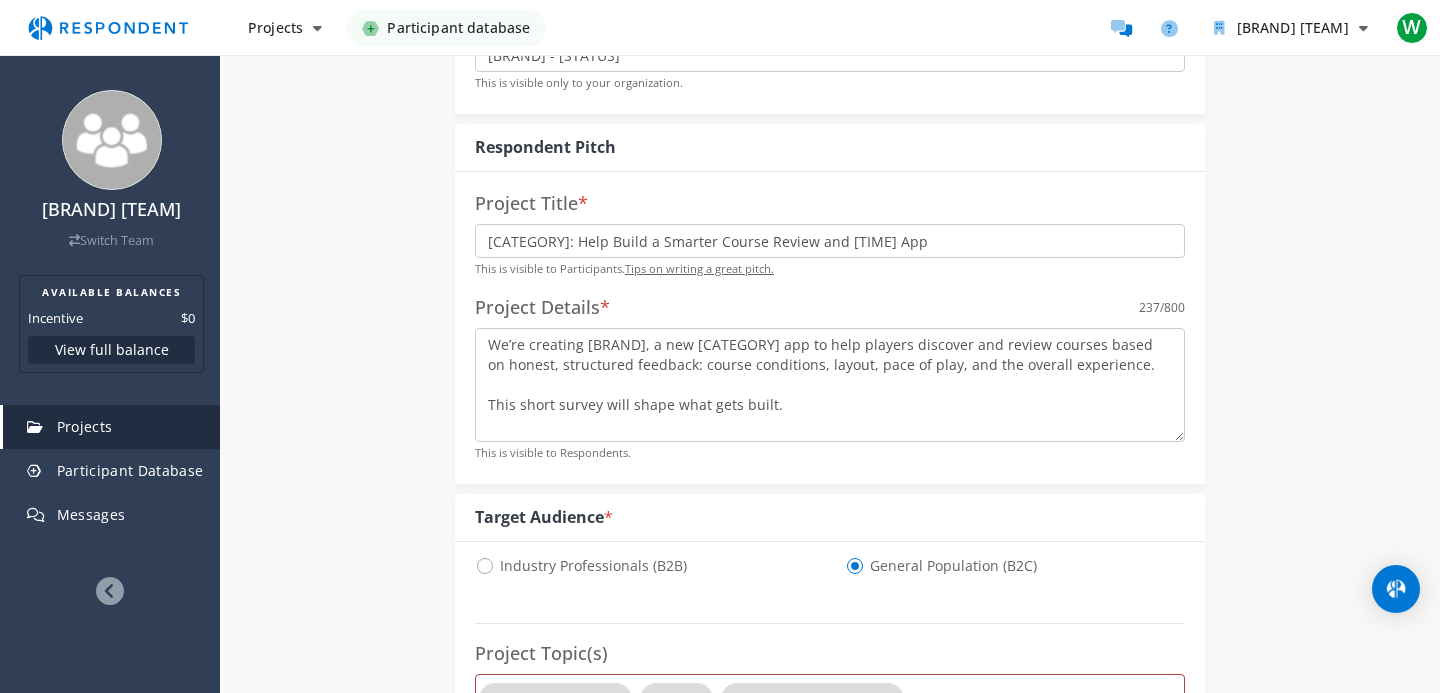 click on "Tips on writing a great pitch." at bounding box center (699, 268) 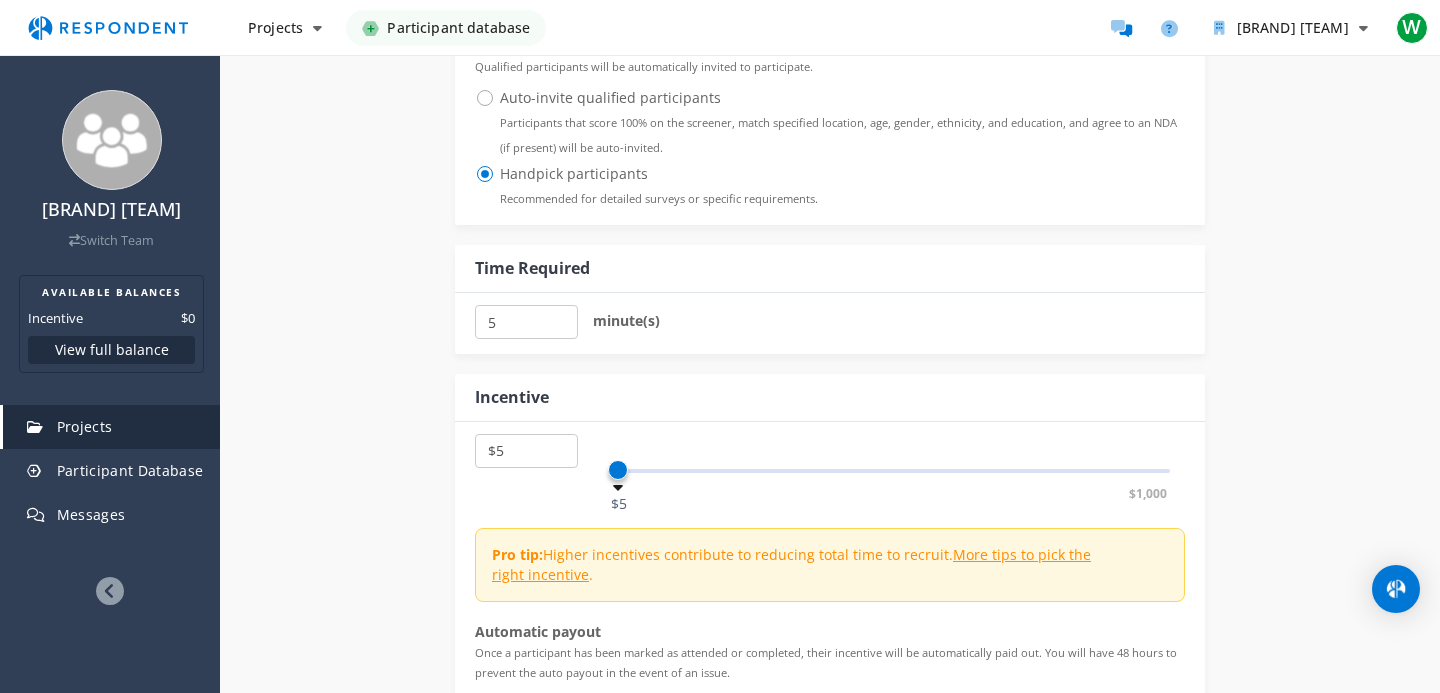 scroll, scrollTop: 1991, scrollLeft: 0, axis: vertical 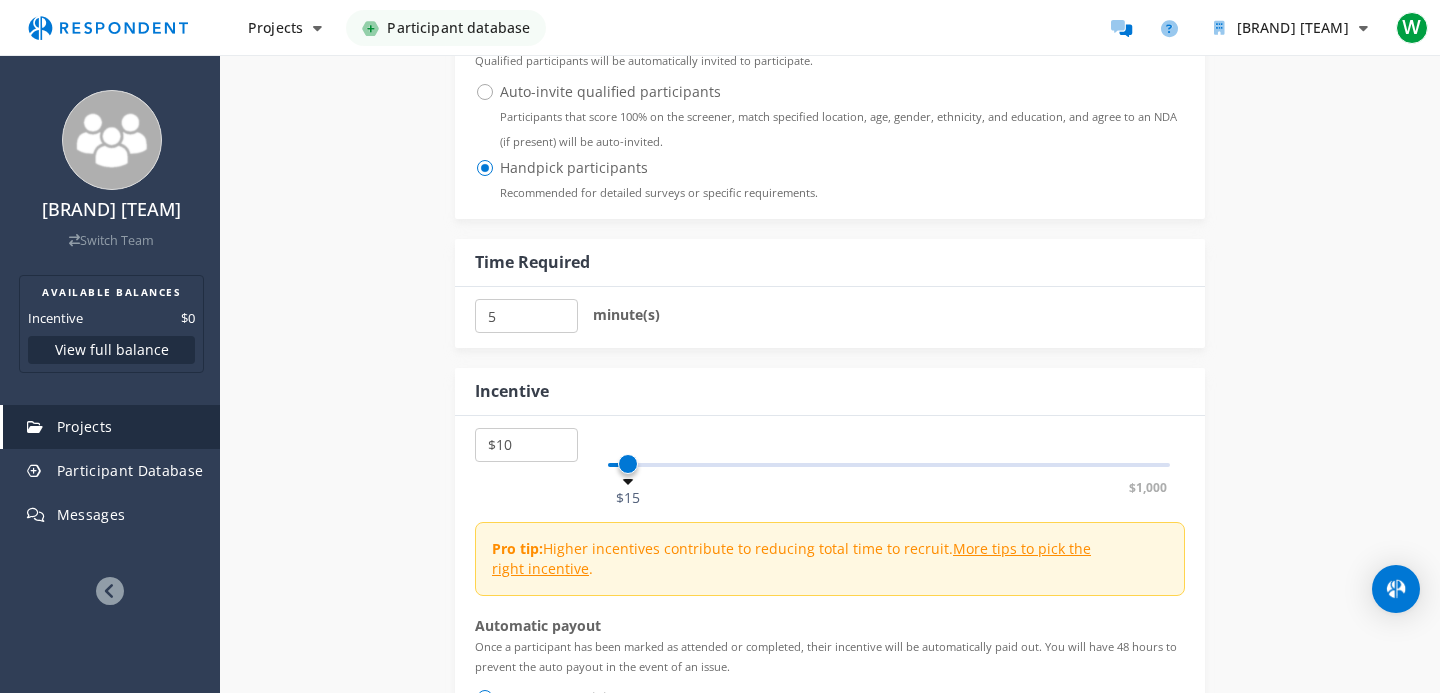 select on "number:5" 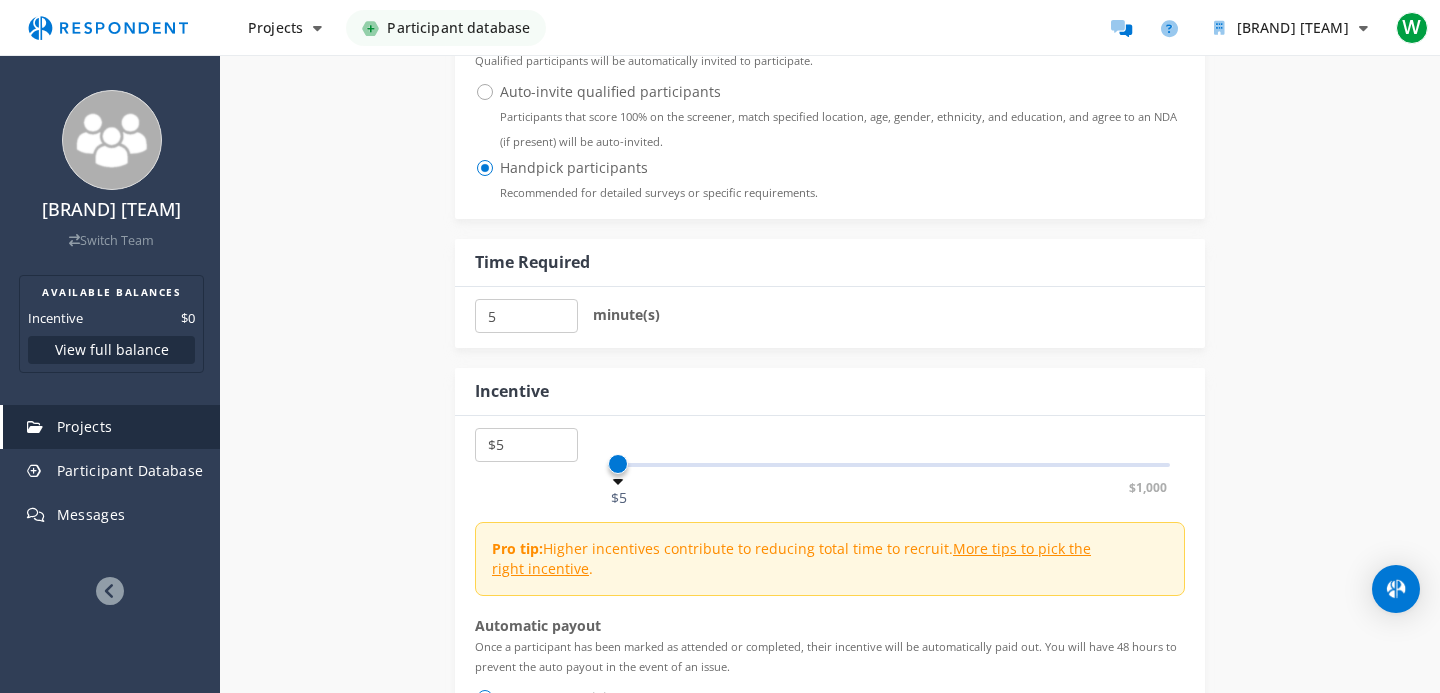 drag, startPoint x: 617, startPoint y: 468, endPoint x: 607, endPoint y: 467, distance: 10.049875 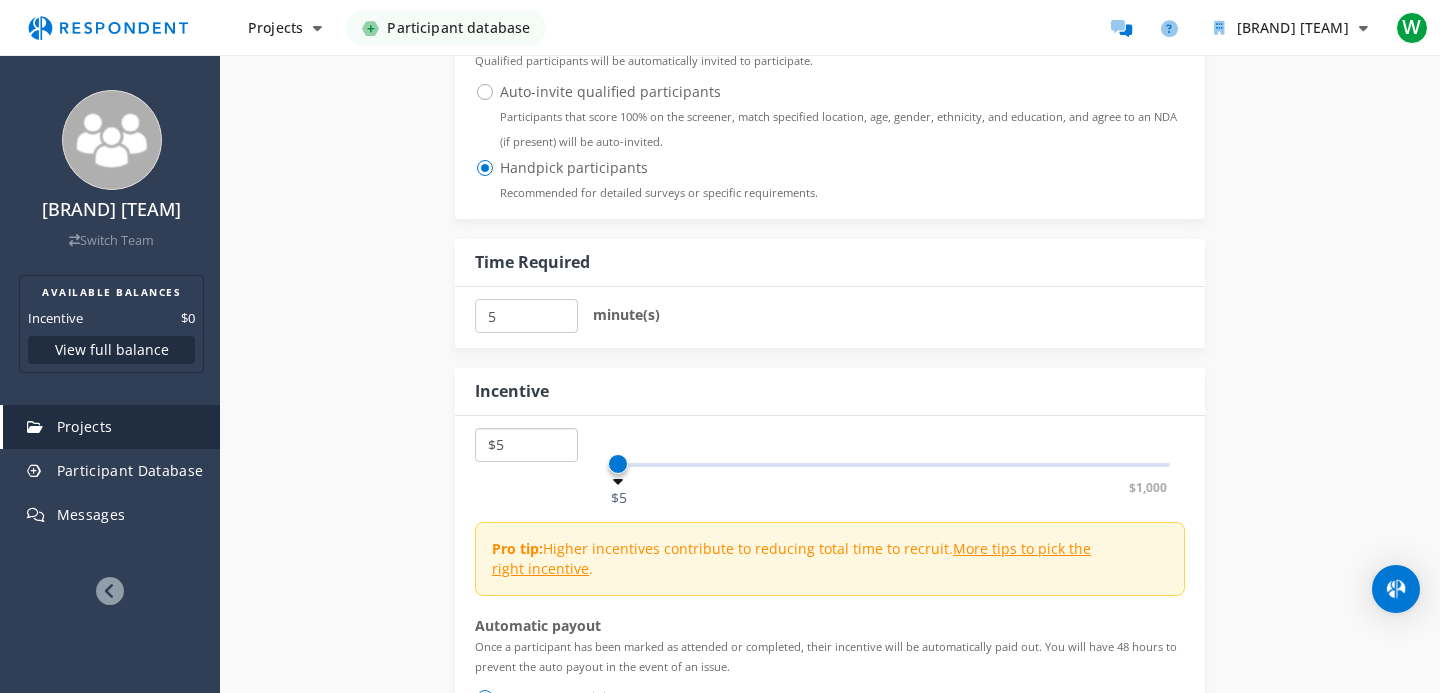click on "$5   $10   $15   $20   $25   $30   $35   $40   $45   $50   $55   $60   $65   $70   $75   $80   $85   $90   $95   $100   $105   $110   $115   $120   $125   $130   $135   $140   $145   $150   $155   $160   $165   $170   $175   $180   $185   $190   $195   $200   $205   $210   $215   $220   $225   $230   $235   $240   $245   $250   $255   $260   $265   $270   $275   $280   $285   $290   $295   $300   $305   $310   $315   $320   $325   $330   $335   $340   $345   $350   $355   $360   $365   $370   $375   $380   $385   $390   $395   $400   $405   $410   $415   $420   $425   $430   $435   $440   $445   $450   $455   $460   $465   $470   $475   $480   $485   $490   $495   $500   $600   $700   $800   $900   $1,000" at bounding box center [526, 445] 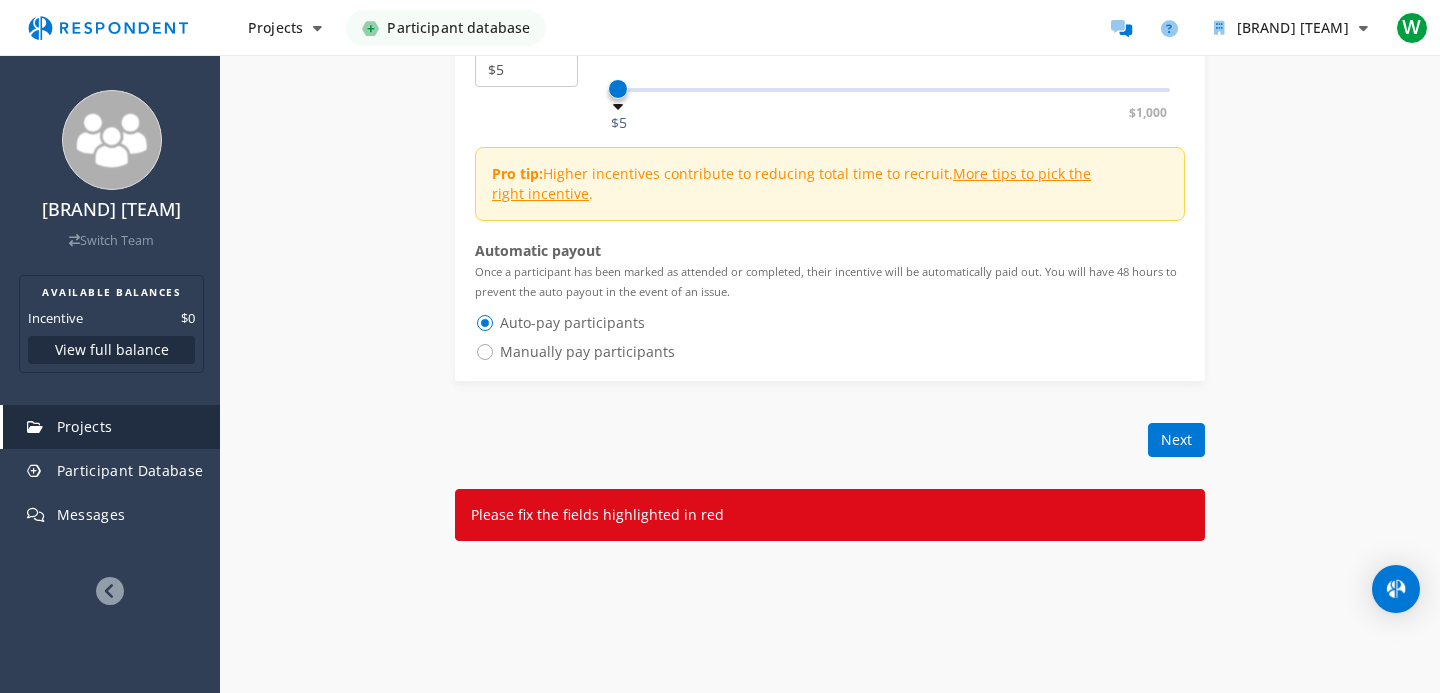 scroll, scrollTop: 2401, scrollLeft: 0, axis: vertical 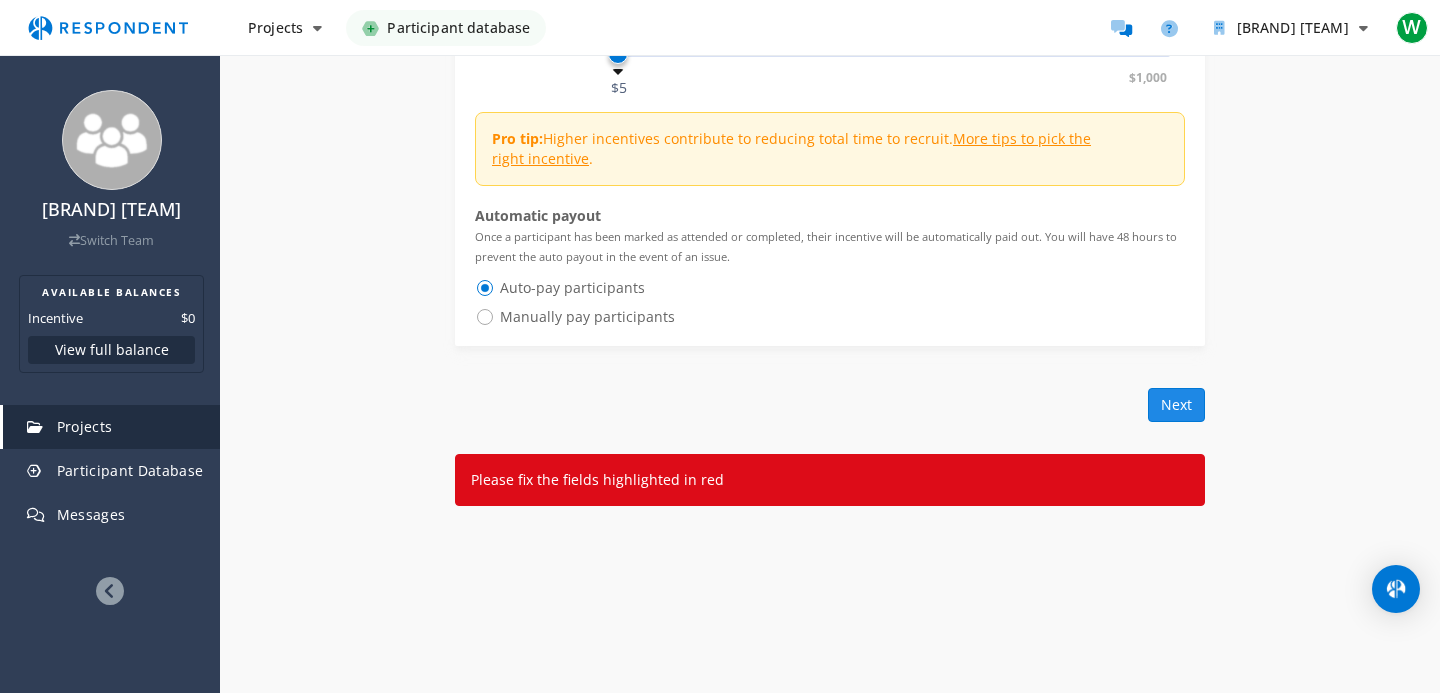 click on "Next" 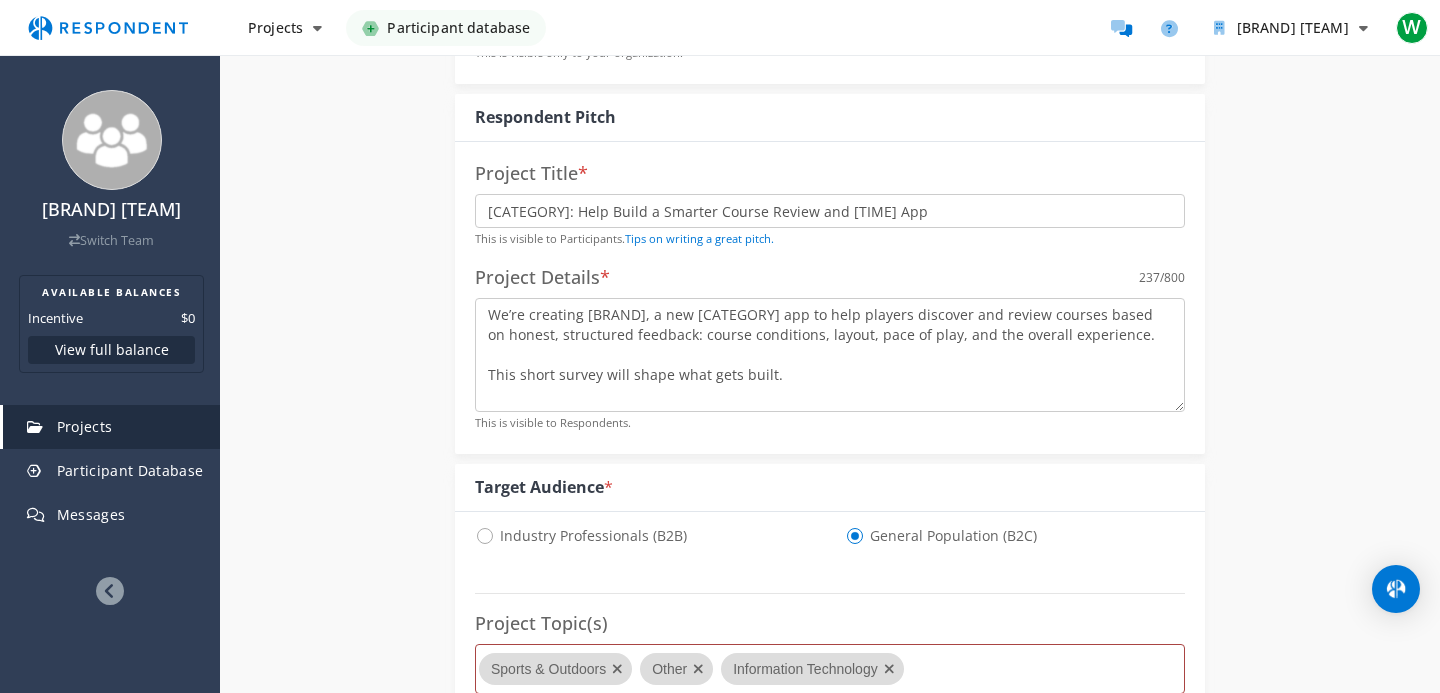 scroll, scrollTop: 0, scrollLeft: 0, axis: both 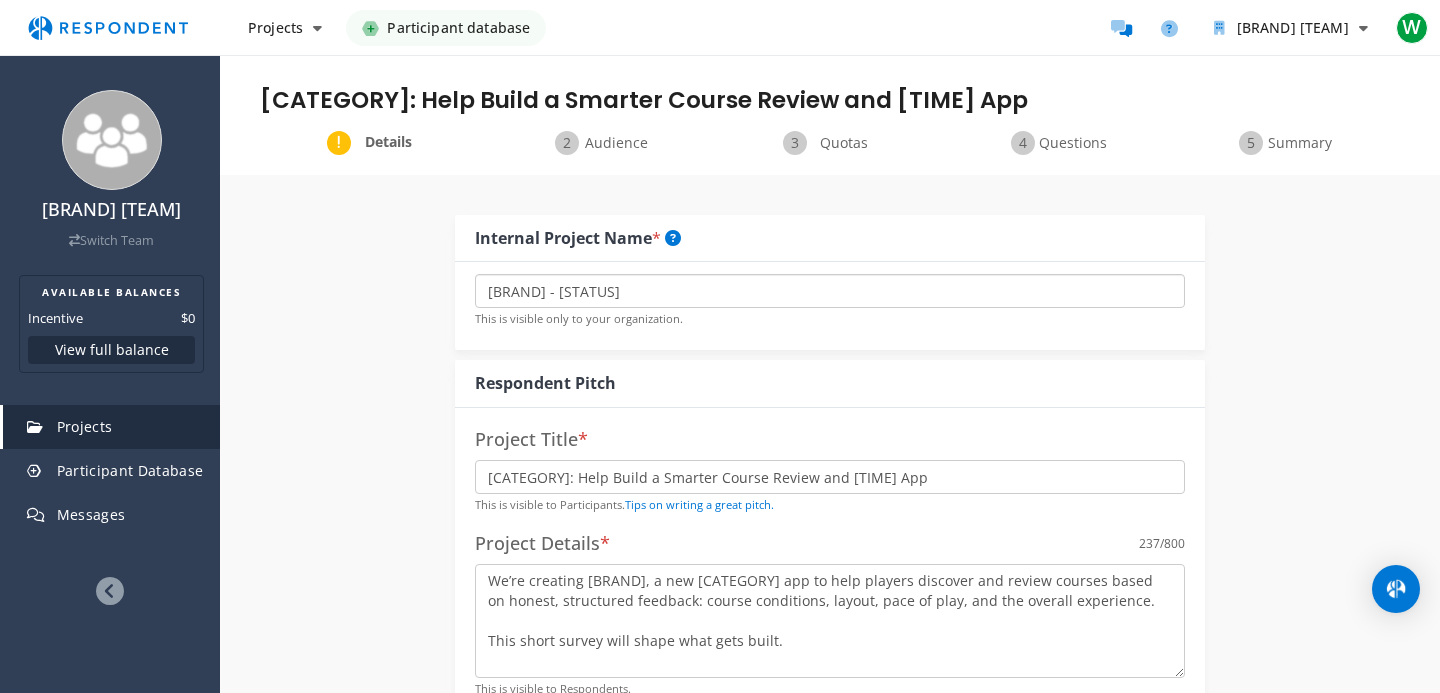 click on "[BRAND] - [STATUS]" at bounding box center (830, 291) 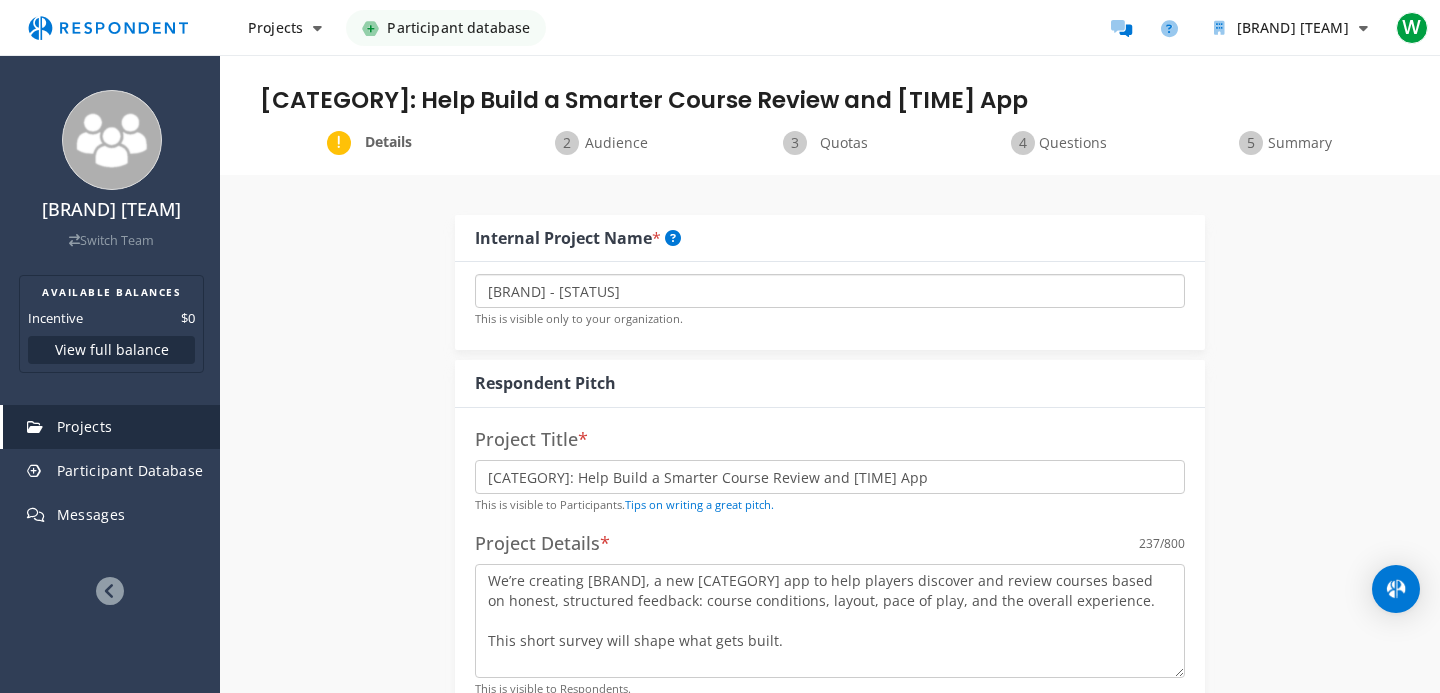 type on "[BRAND] - [STATUS]" 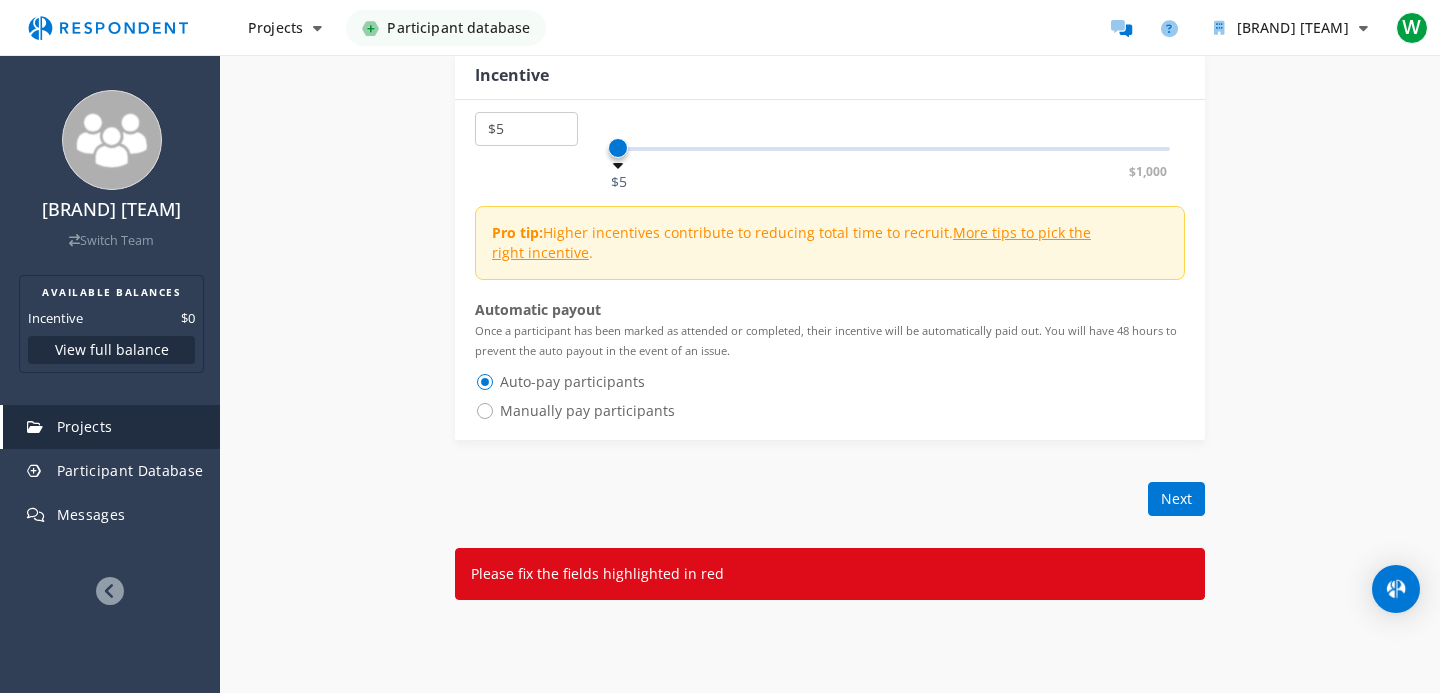 scroll, scrollTop: 2237, scrollLeft: 0, axis: vertical 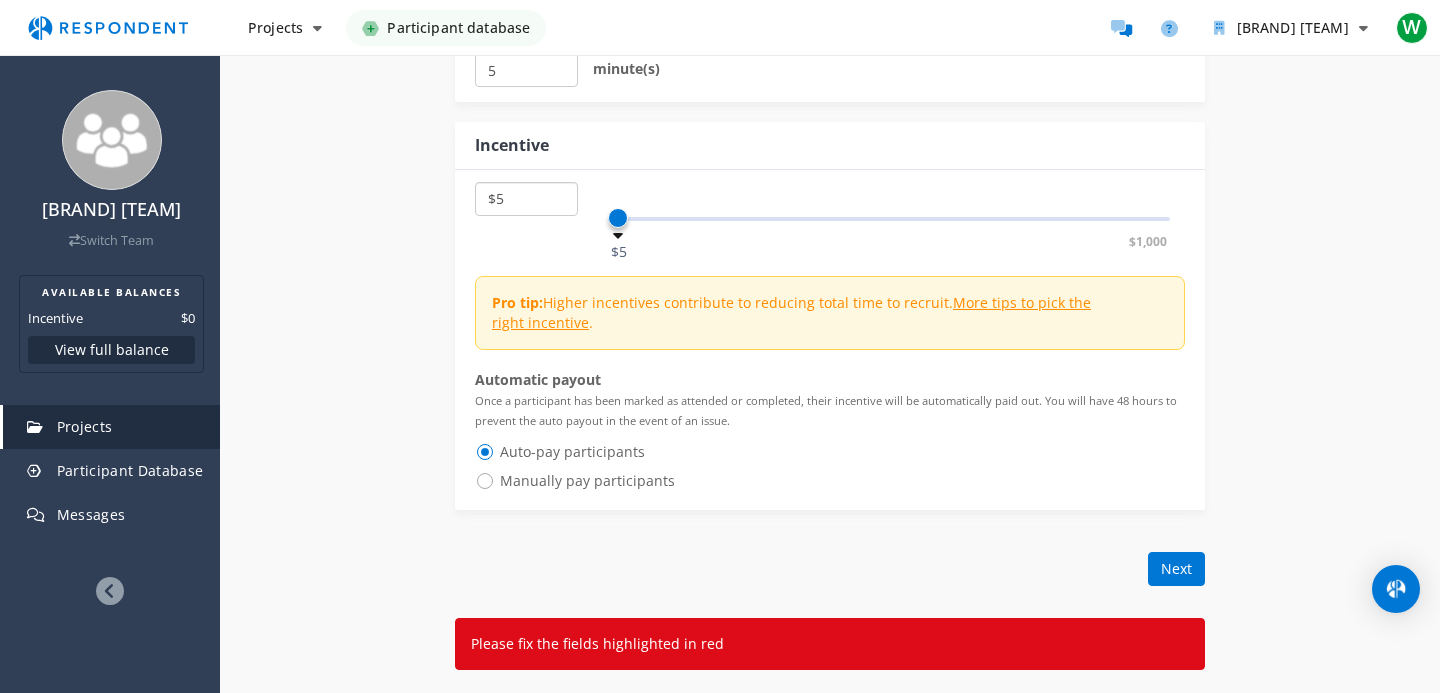 click on "$5   $10   $15   $20   $25   $30   $35   $40   $45   $50   $55   $60   $65   $70   $75   $80   $85   $90   $95   $100   $105   $110   $115   $120   $125   $130   $135   $140   $145   $150   $155   $160   $165   $170   $175   $180   $185   $190   $195   $200   $205   $210   $215   $220   $225   $230   $235   $240   $245   $250   $255   $260   $265   $270   $275   $280   $285   $290   $295   $300   $305   $310   $315   $320   $325   $330   $335   $340   $345   $350   $355   $360   $365   $370   $375   $380   $385   $390   $395   $400   $405   $410   $415   $420   $425   $430   $435   $440   $445   $450   $455   $460   $465   $470   $475   $480   $485   $490   $495   $500   $600   $700   $800   $900   $1,000" at bounding box center [526, 199] 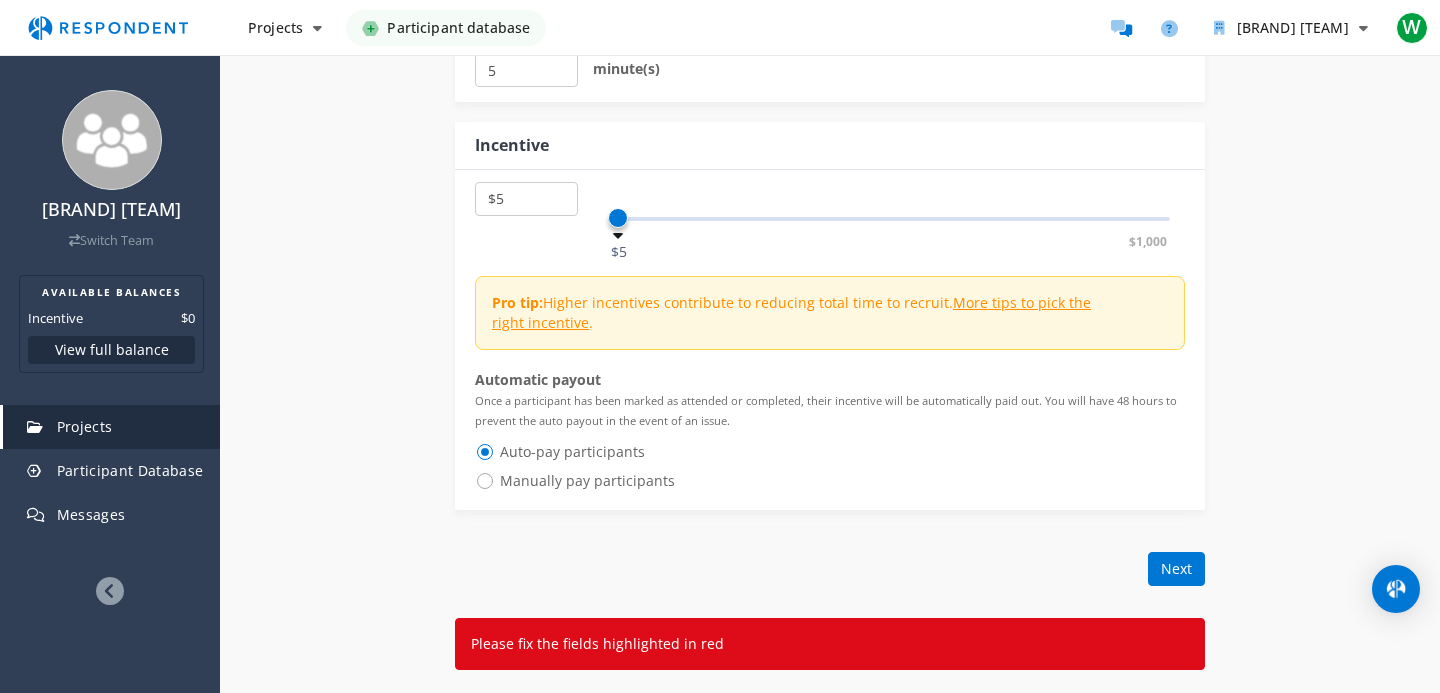 drag, startPoint x: 631, startPoint y: 226, endPoint x: 598, endPoint y: 219, distance: 33.734257 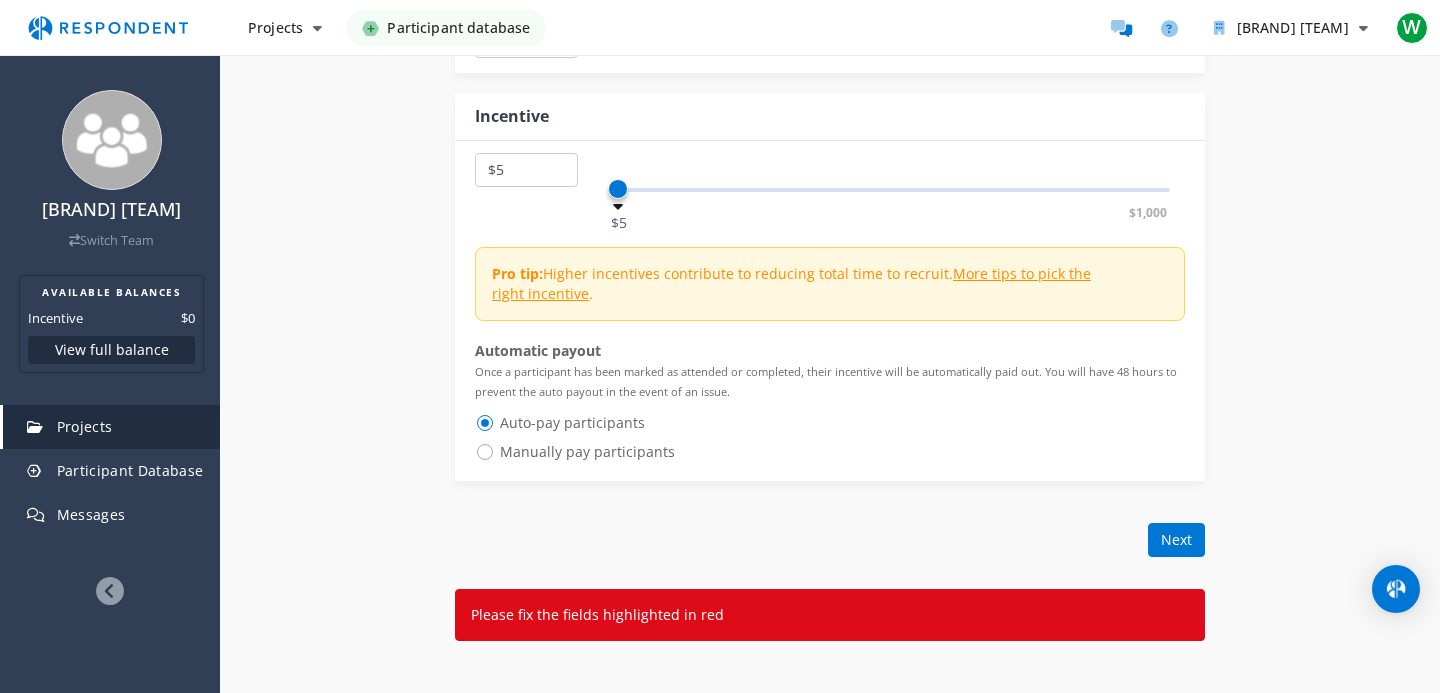 scroll, scrollTop: 2269, scrollLeft: 0, axis: vertical 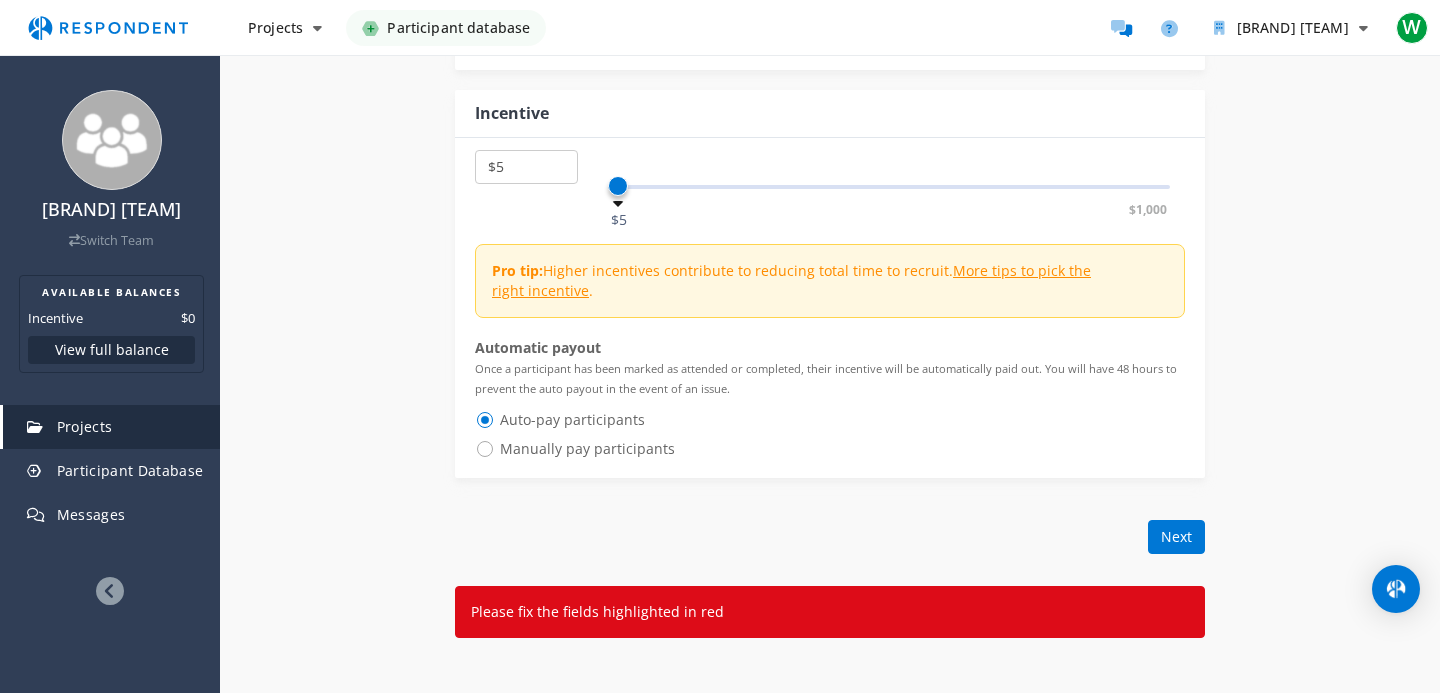 drag, startPoint x: 617, startPoint y: 189, endPoint x: 597, endPoint y: 189, distance: 20 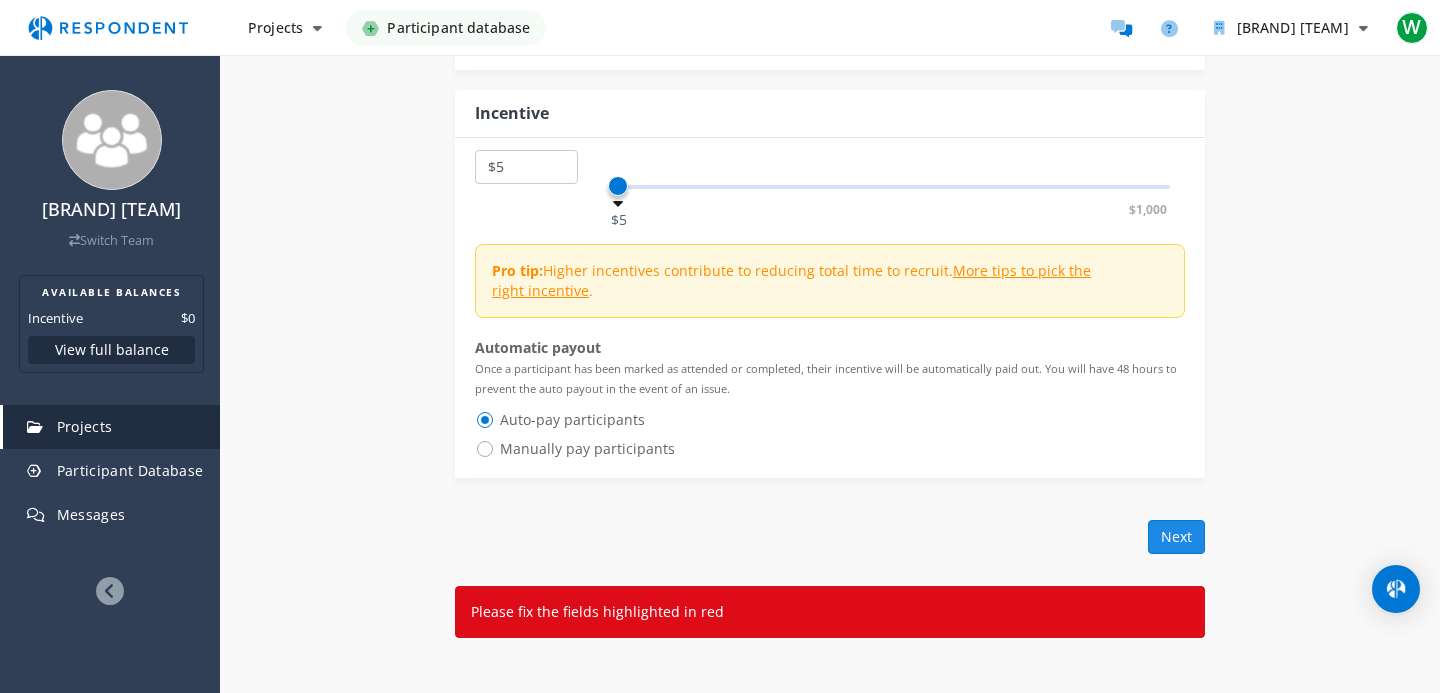 click on "Next" 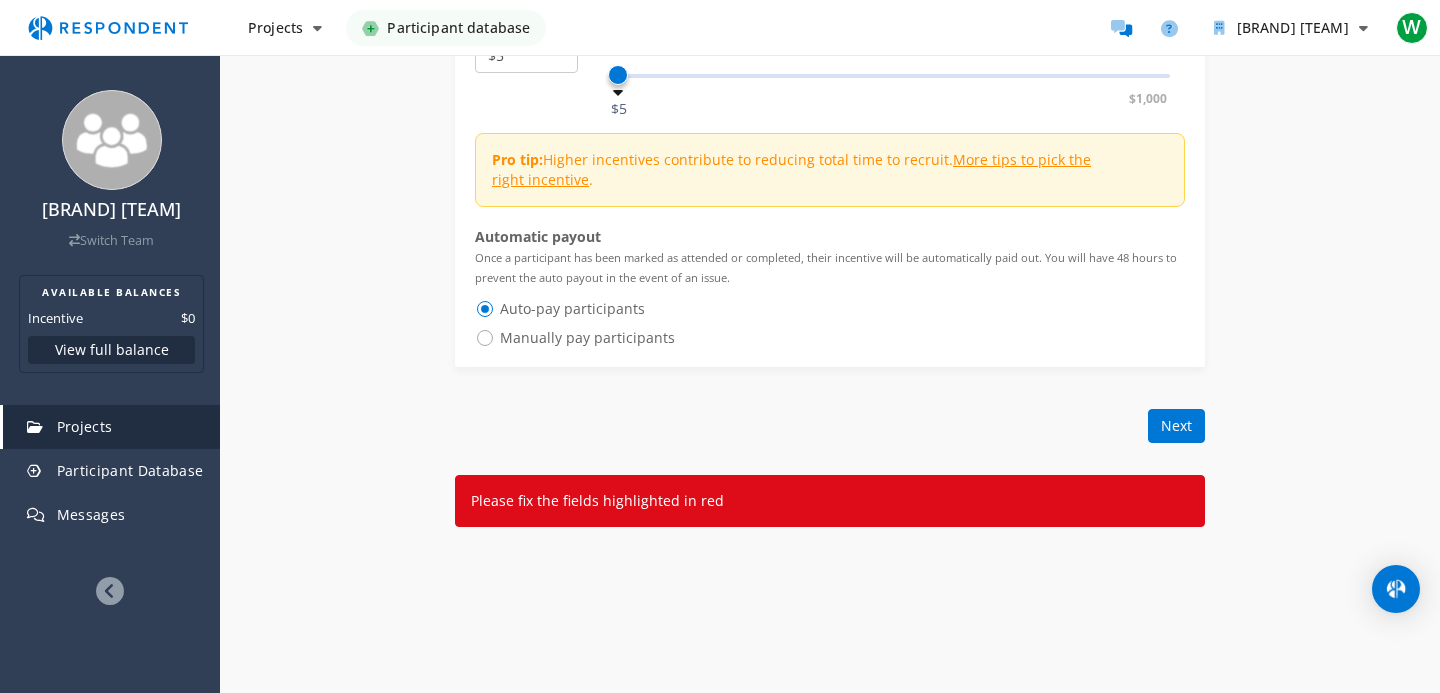 scroll, scrollTop: 2225, scrollLeft: 0, axis: vertical 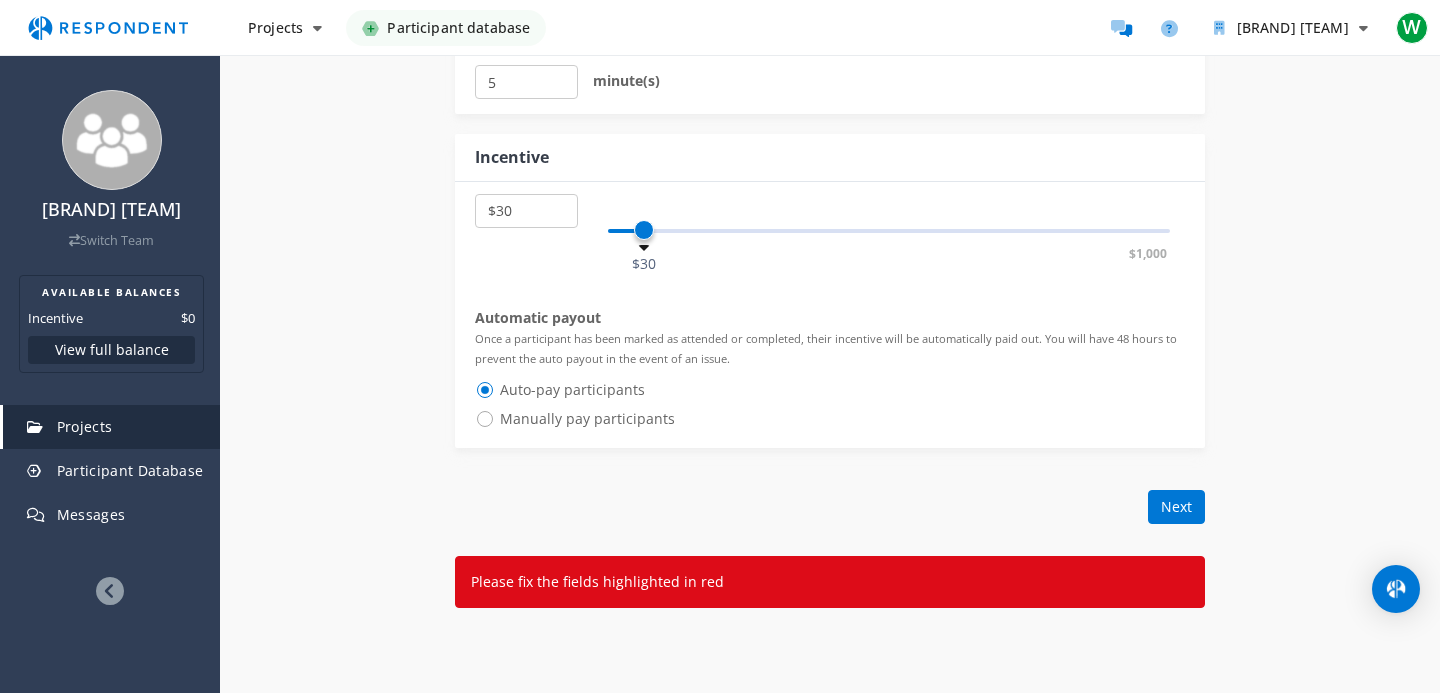 drag, startPoint x: 618, startPoint y: 233, endPoint x: 643, endPoint y: 233, distance: 25 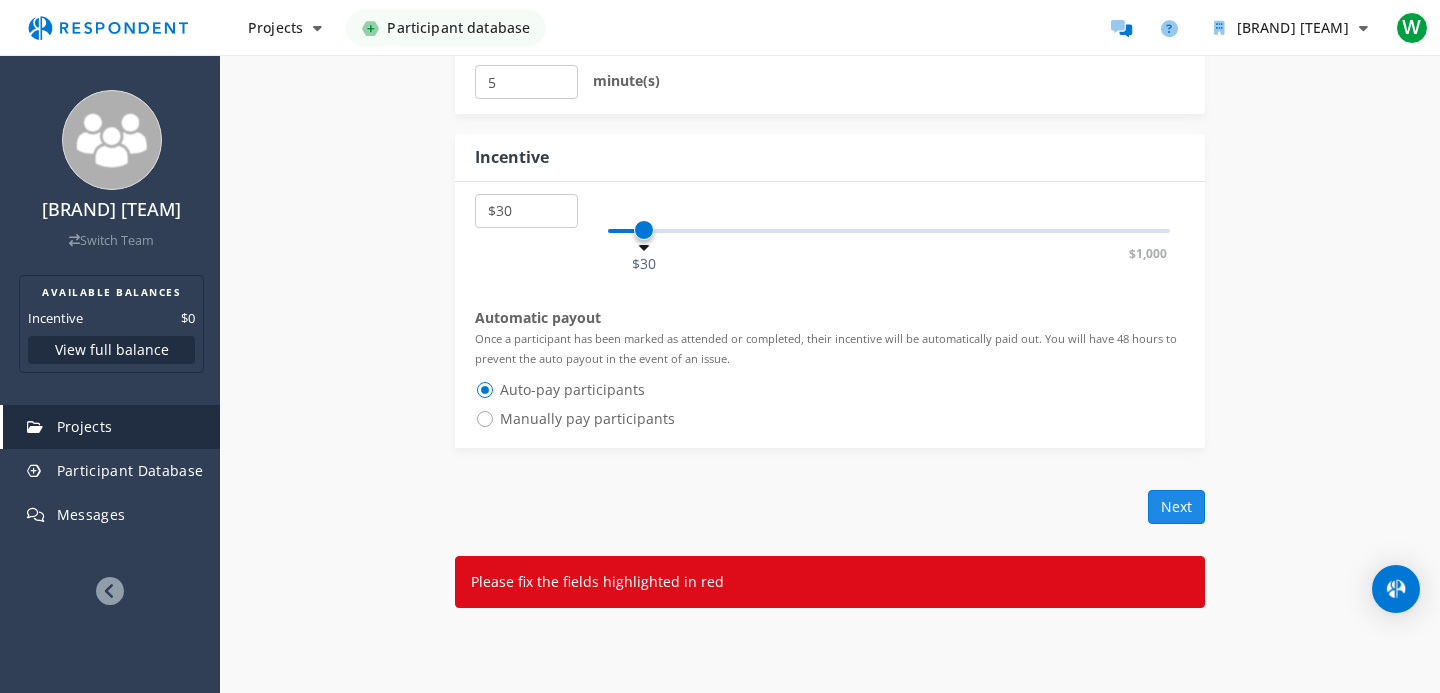 click on "Next" 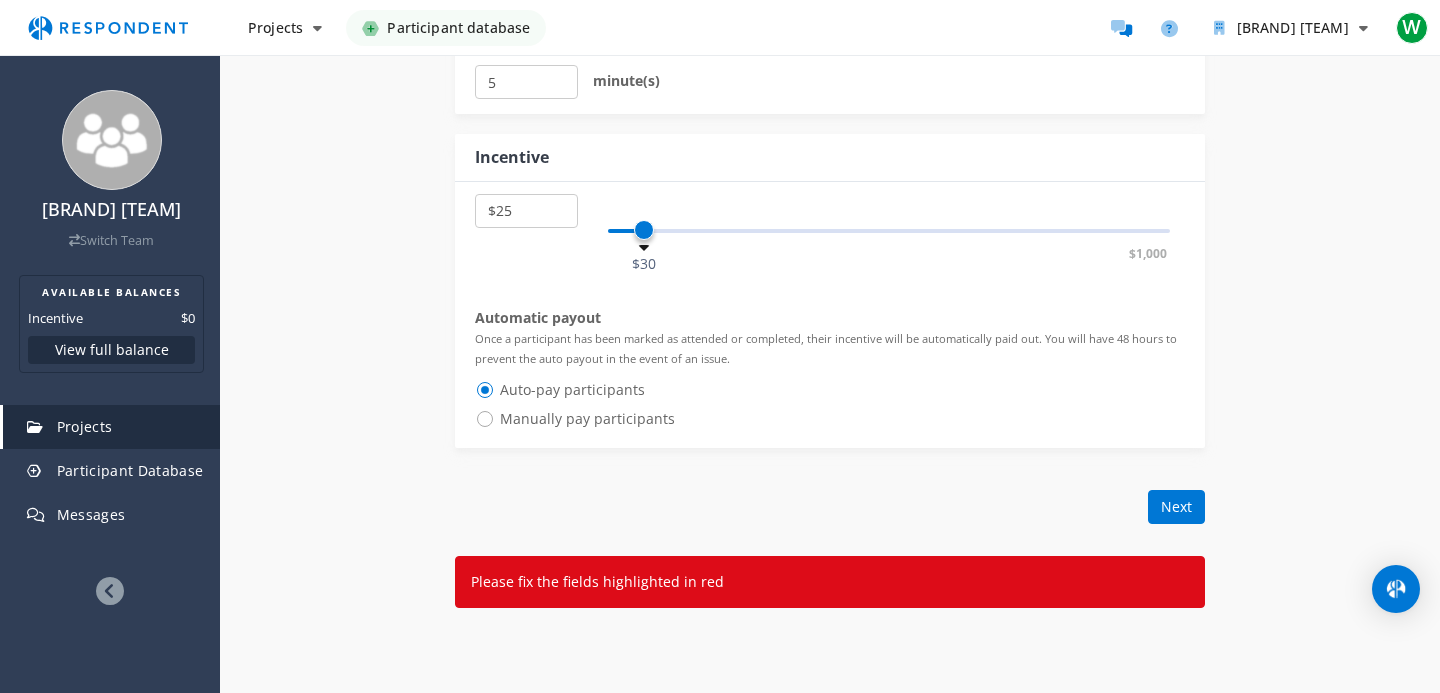 select on "number:5" 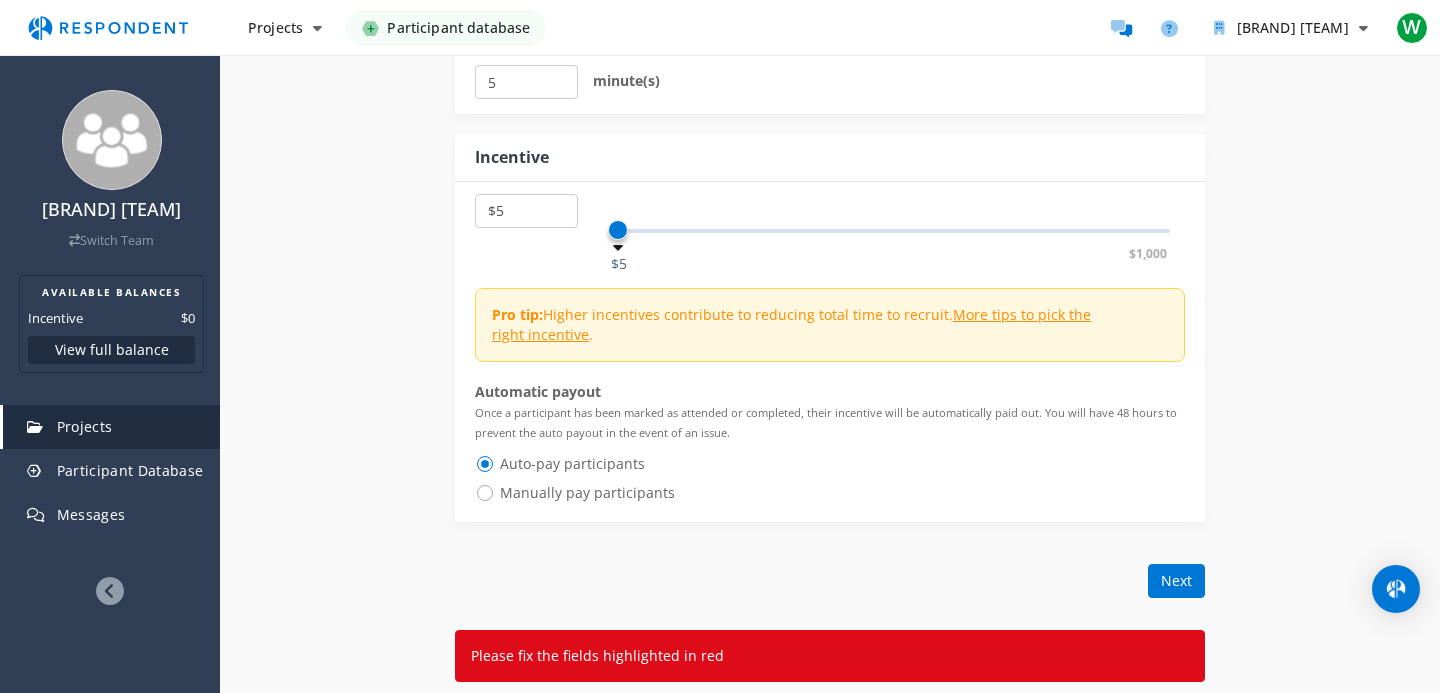 drag, startPoint x: 642, startPoint y: 237, endPoint x: 553, endPoint y: 236, distance: 89.005615 